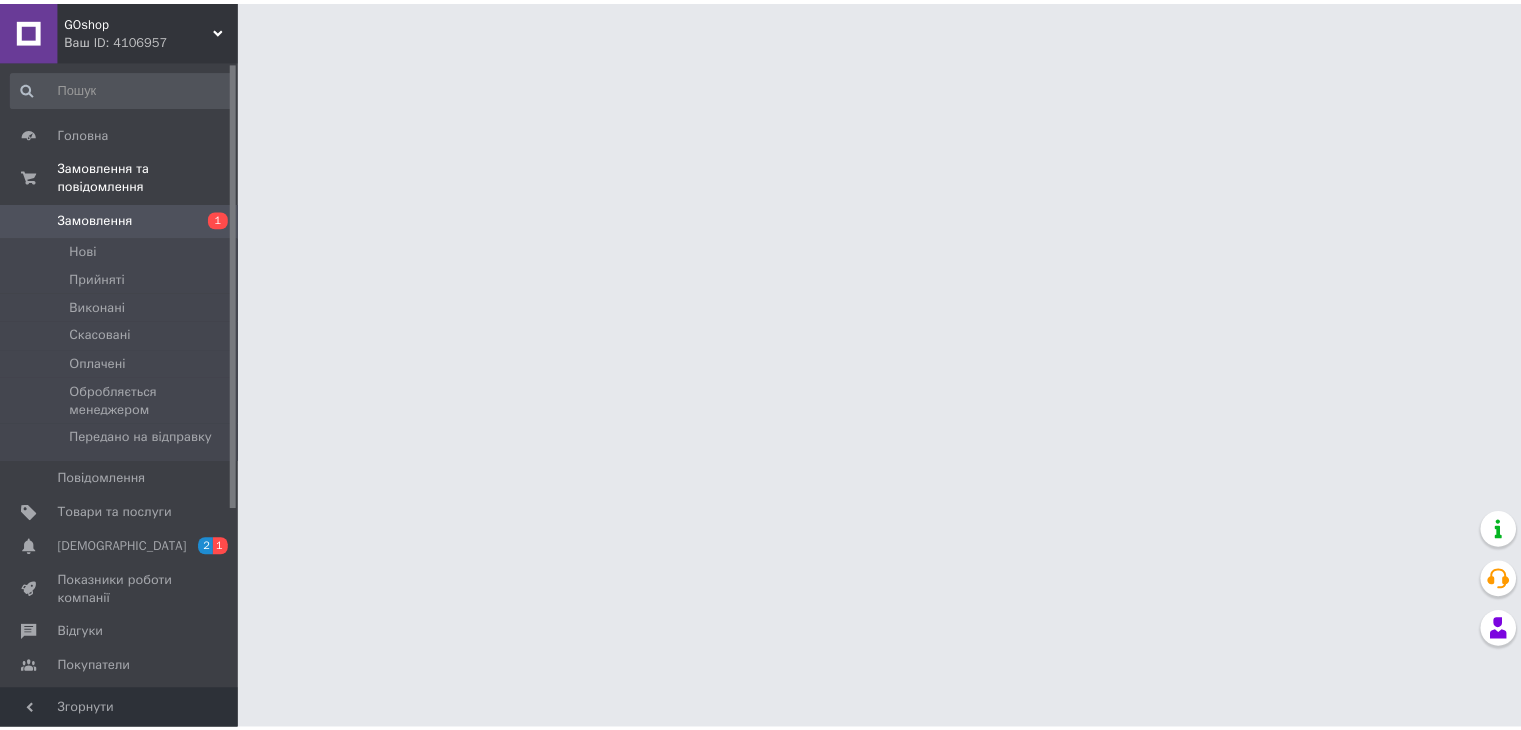 scroll, scrollTop: 0, scrollLeft: 0, axis: both 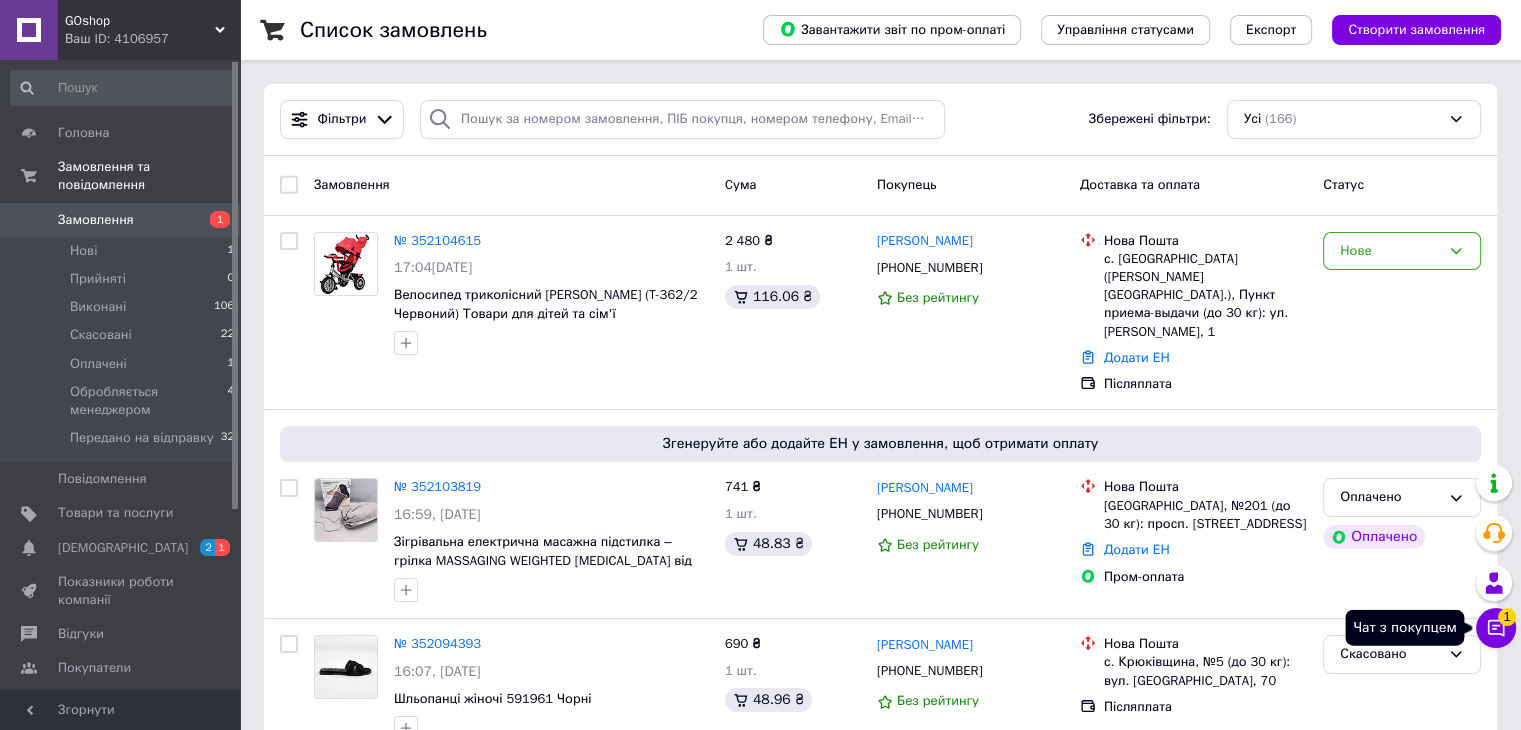 click 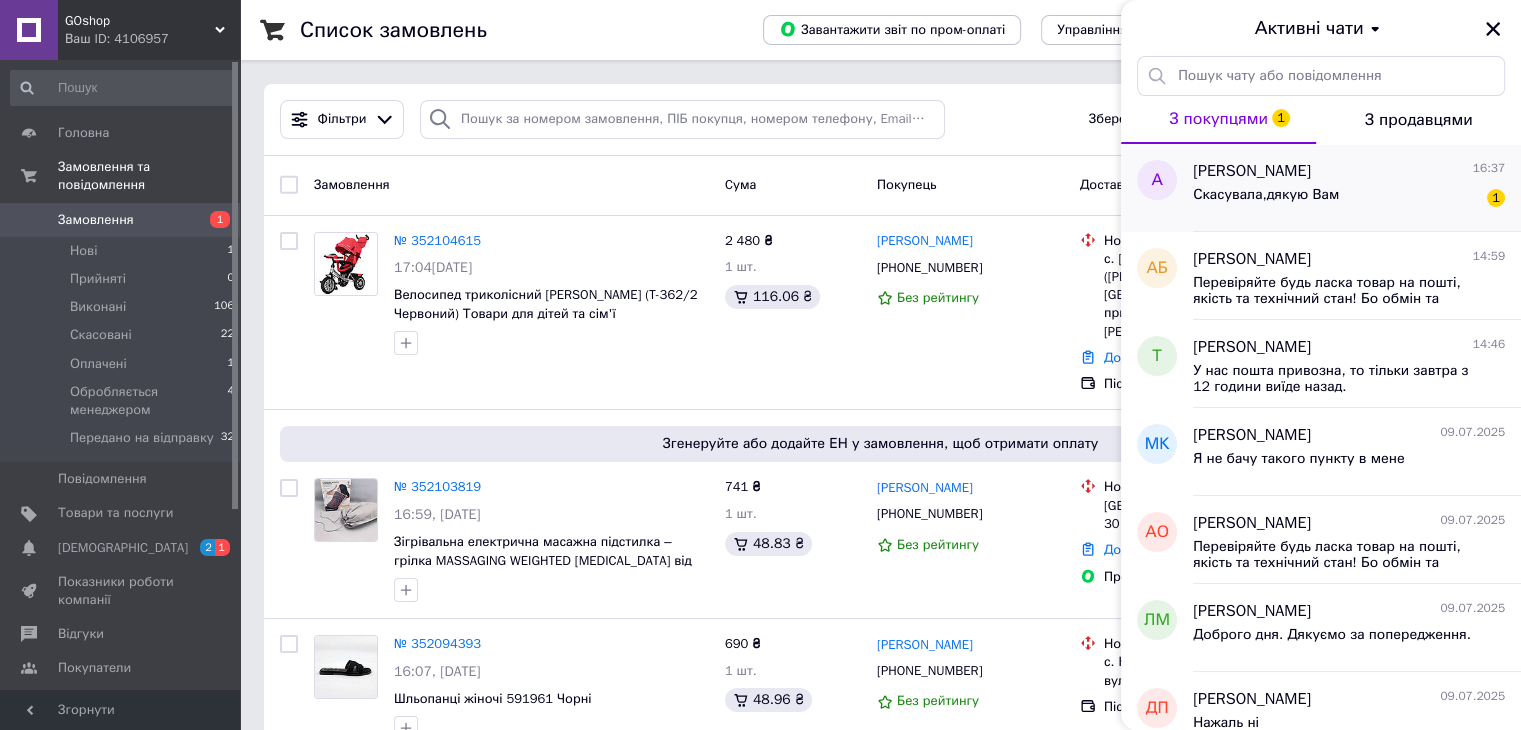 click on "Скасувала,дякую Вам 1" at bounding box center [1349, 199] 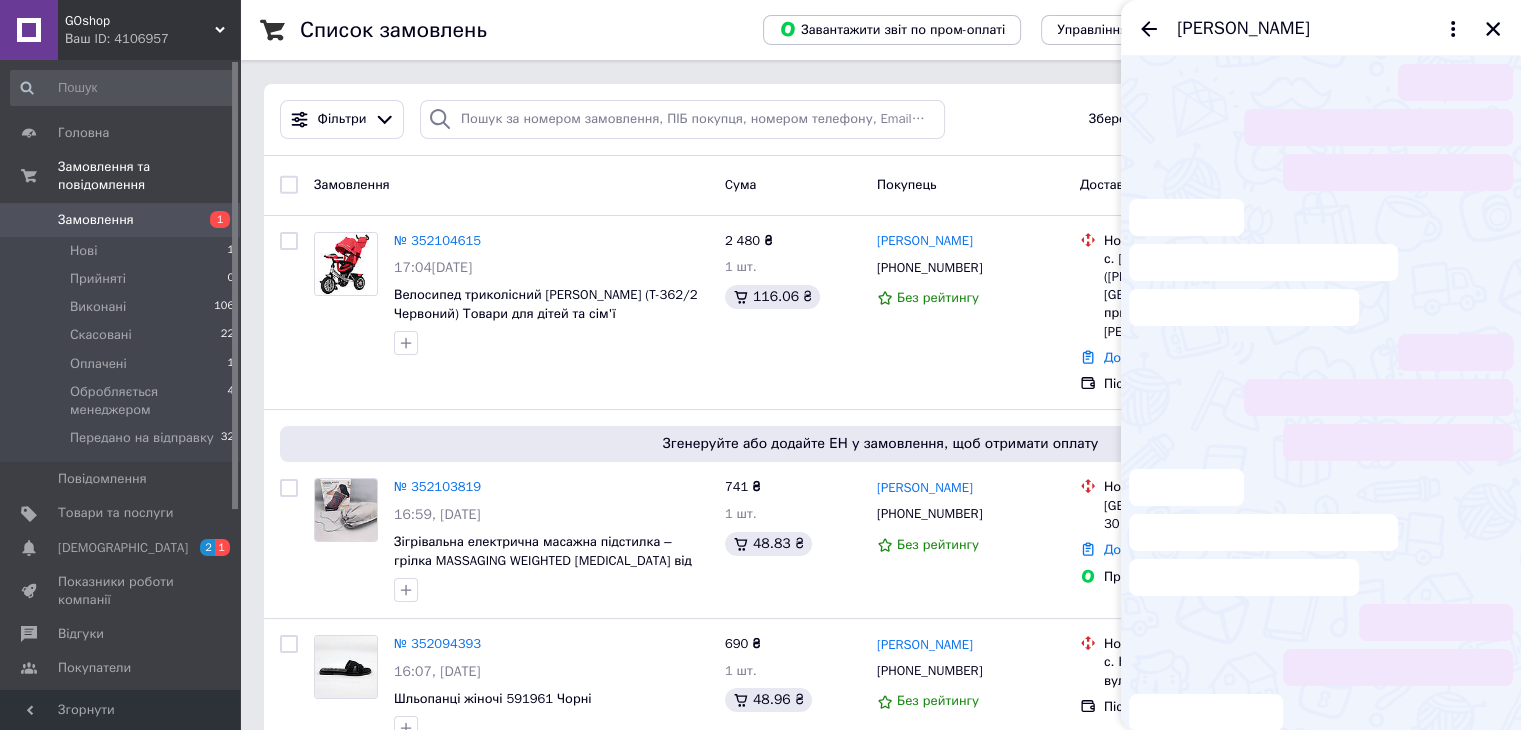 scroll, scrollTop: 274, scrollLeft: 0, axis: vertical 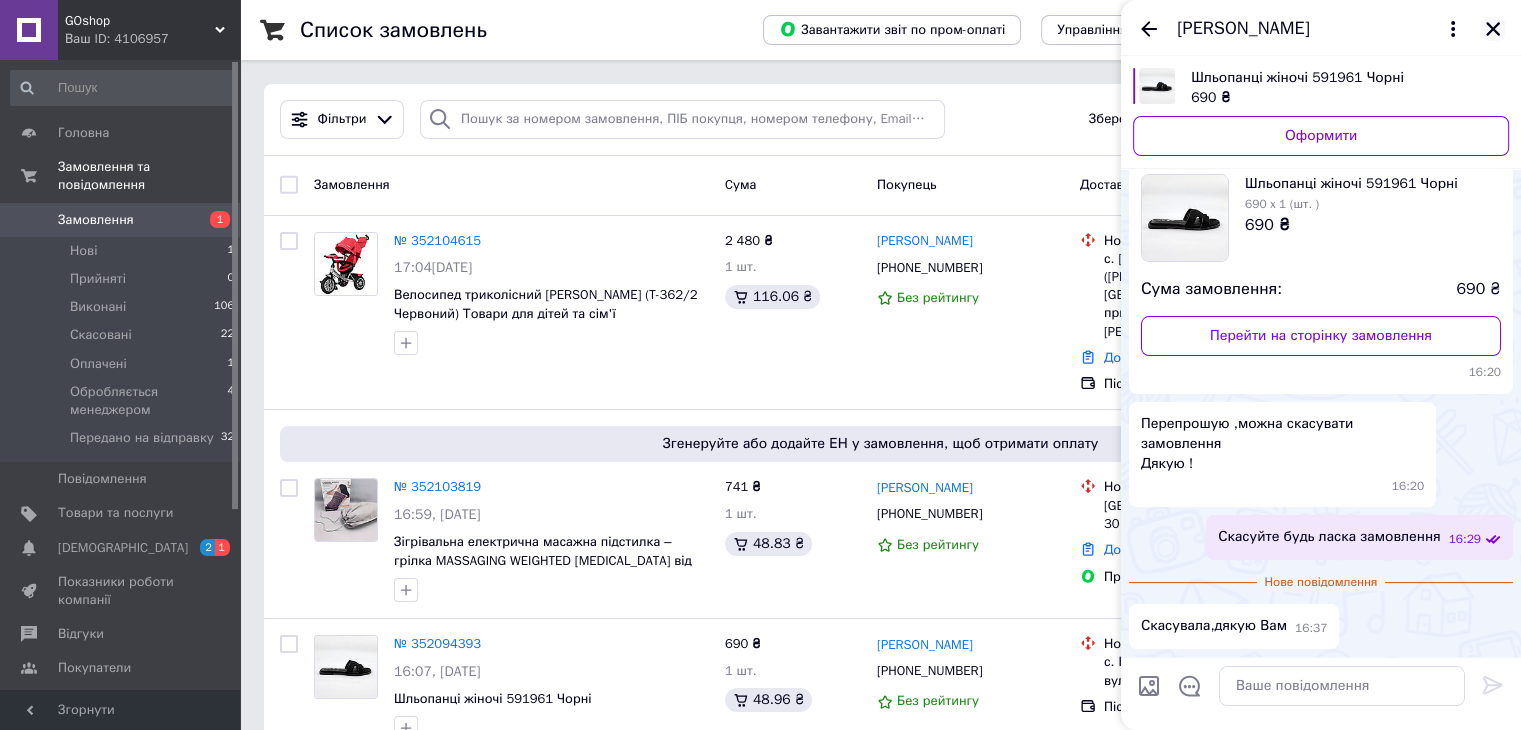 click 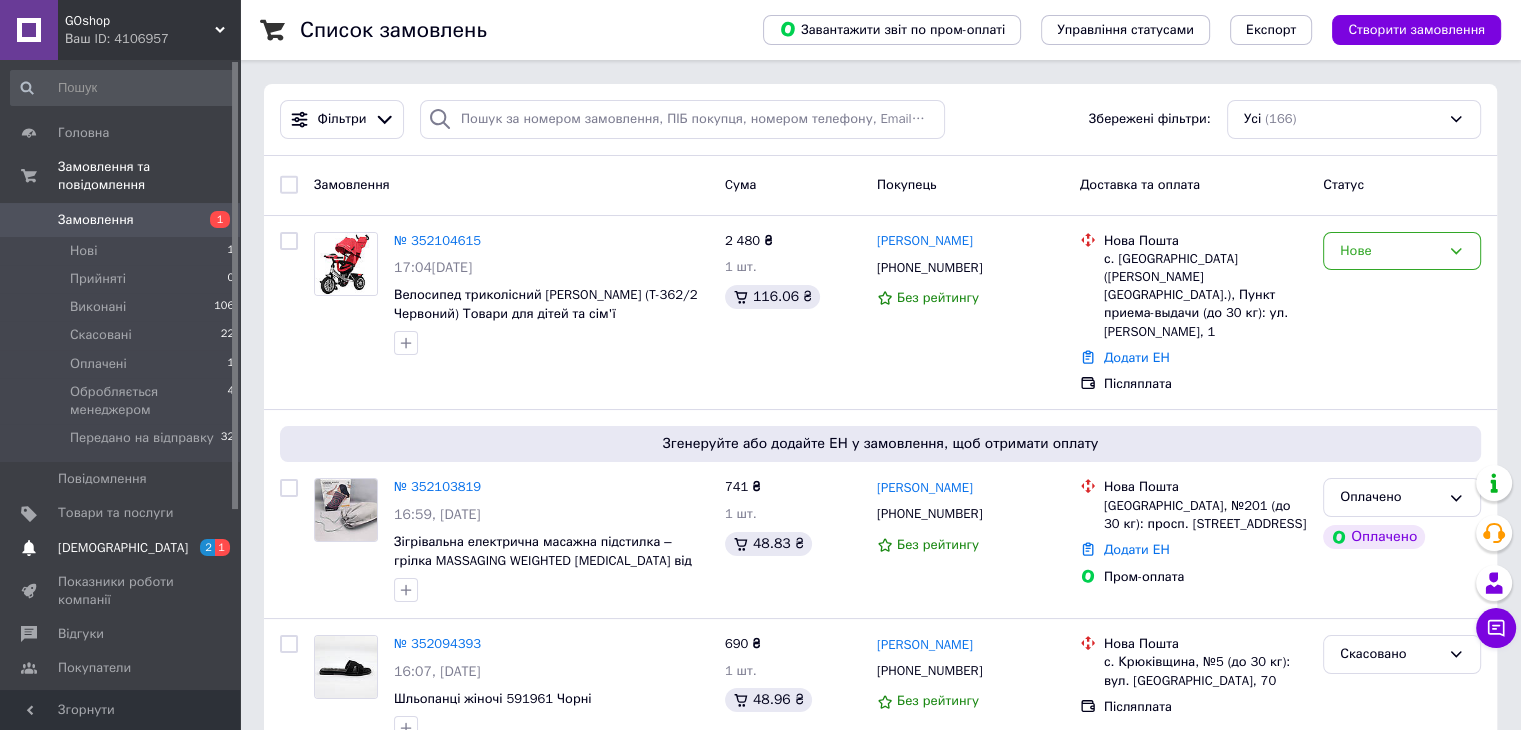 click on "[DEMOGRAPHIC_DATA]" at bounding box center [123, 548] 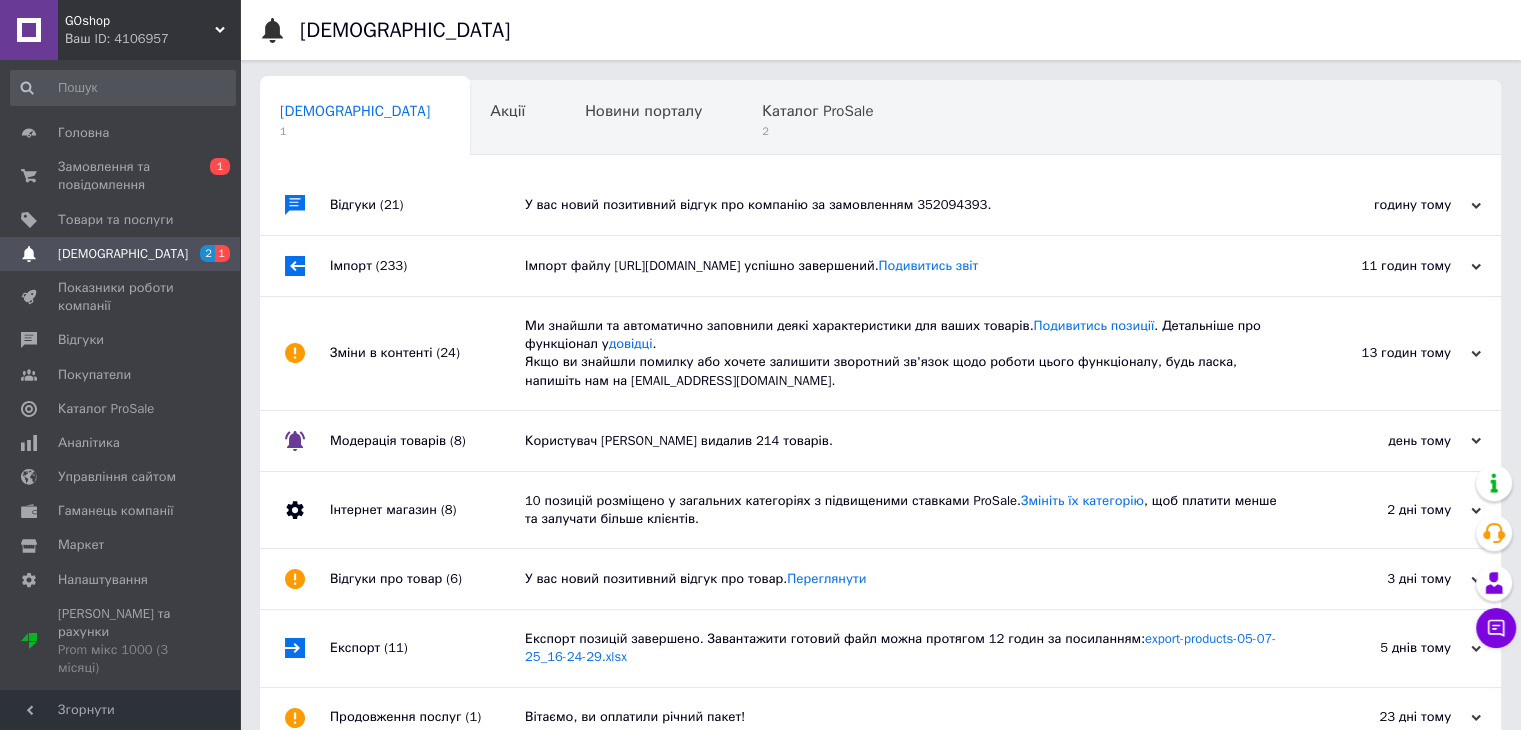 click on "У вас новий позитивний відгук про компанію за замовленням 352094393." at bounding box center (903, 205) 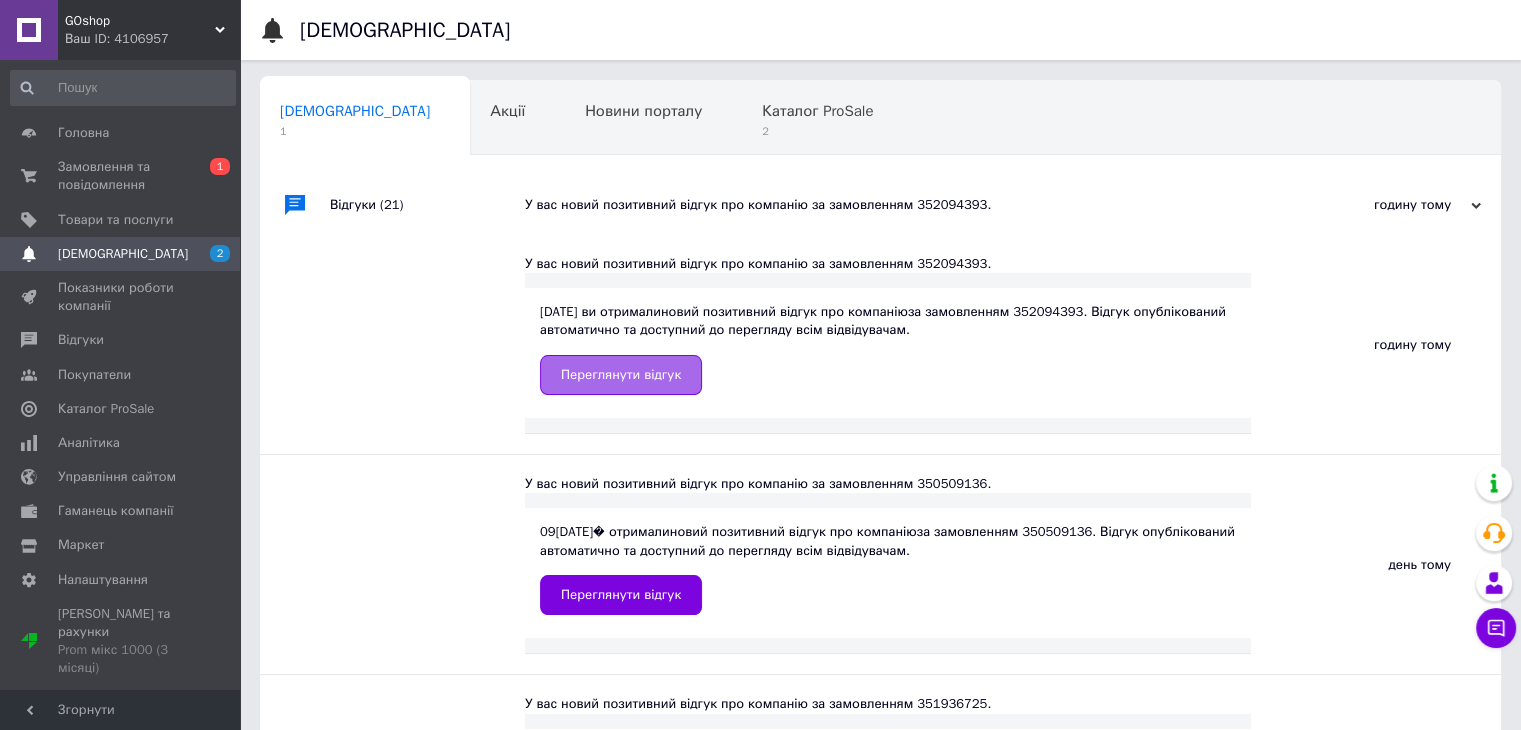 click on "Переглянути відгук" at bounding box center (621, 375) 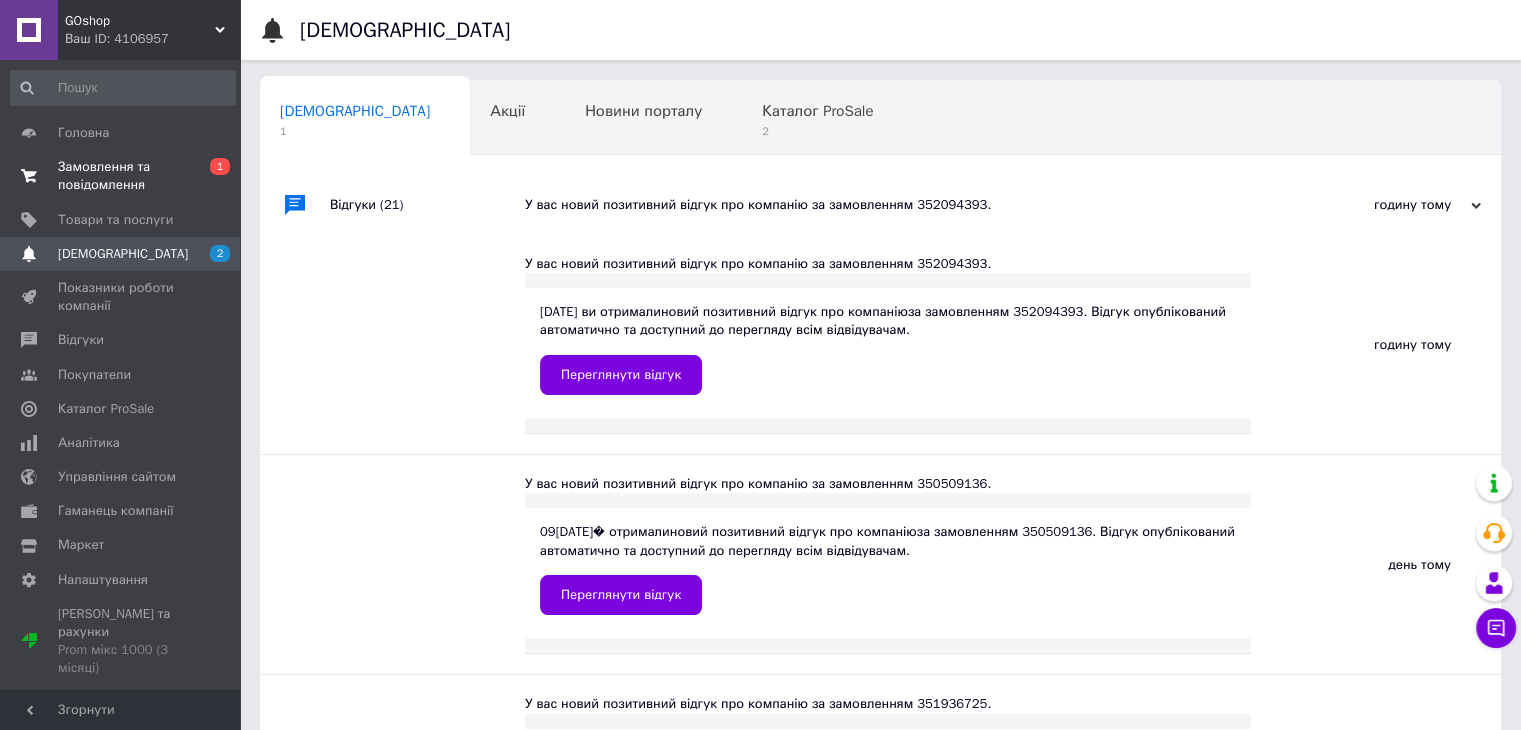 click on "Замовлення та повідомлення" at bounding box center [121, 176] 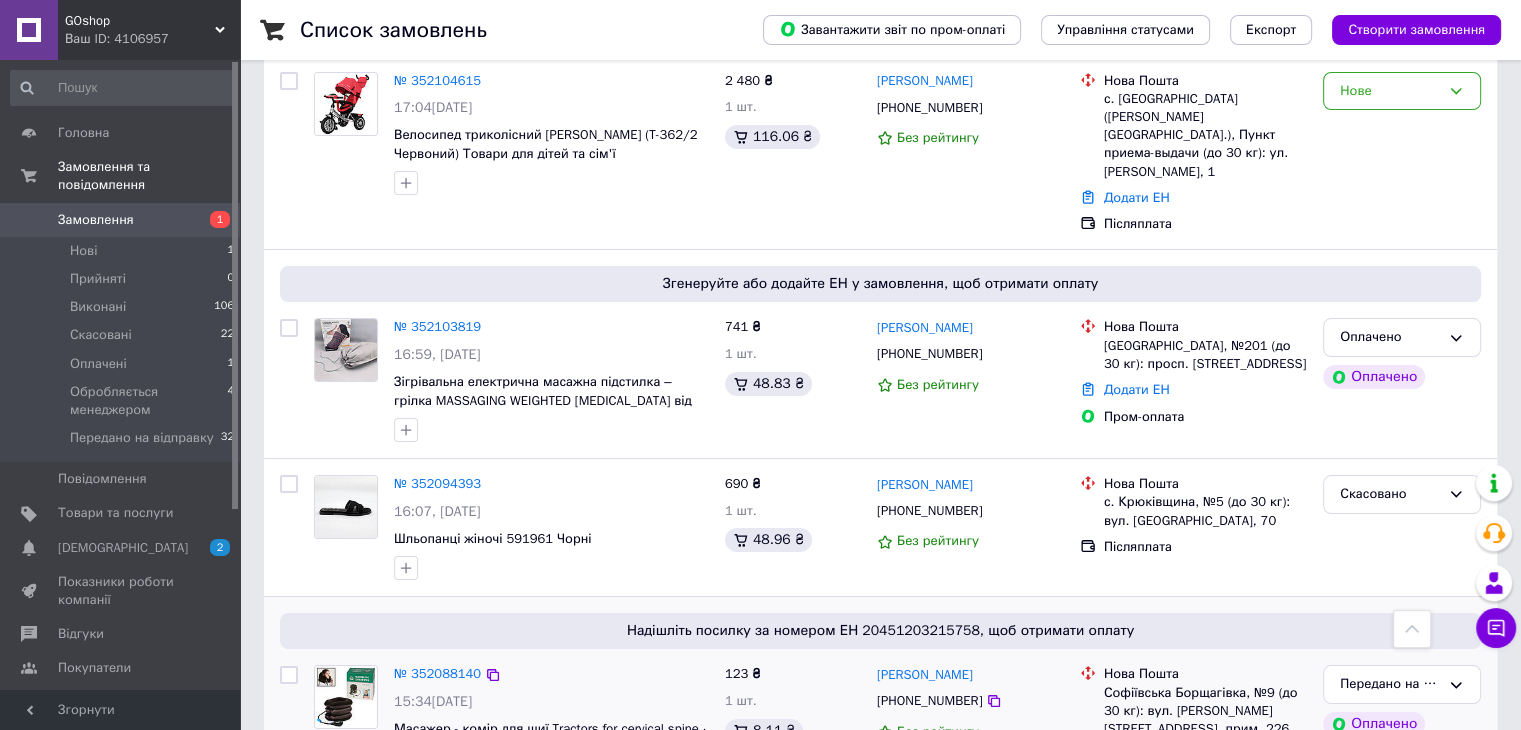 scroll, scrollTop: 0, scrollLeft: 0, axis: both 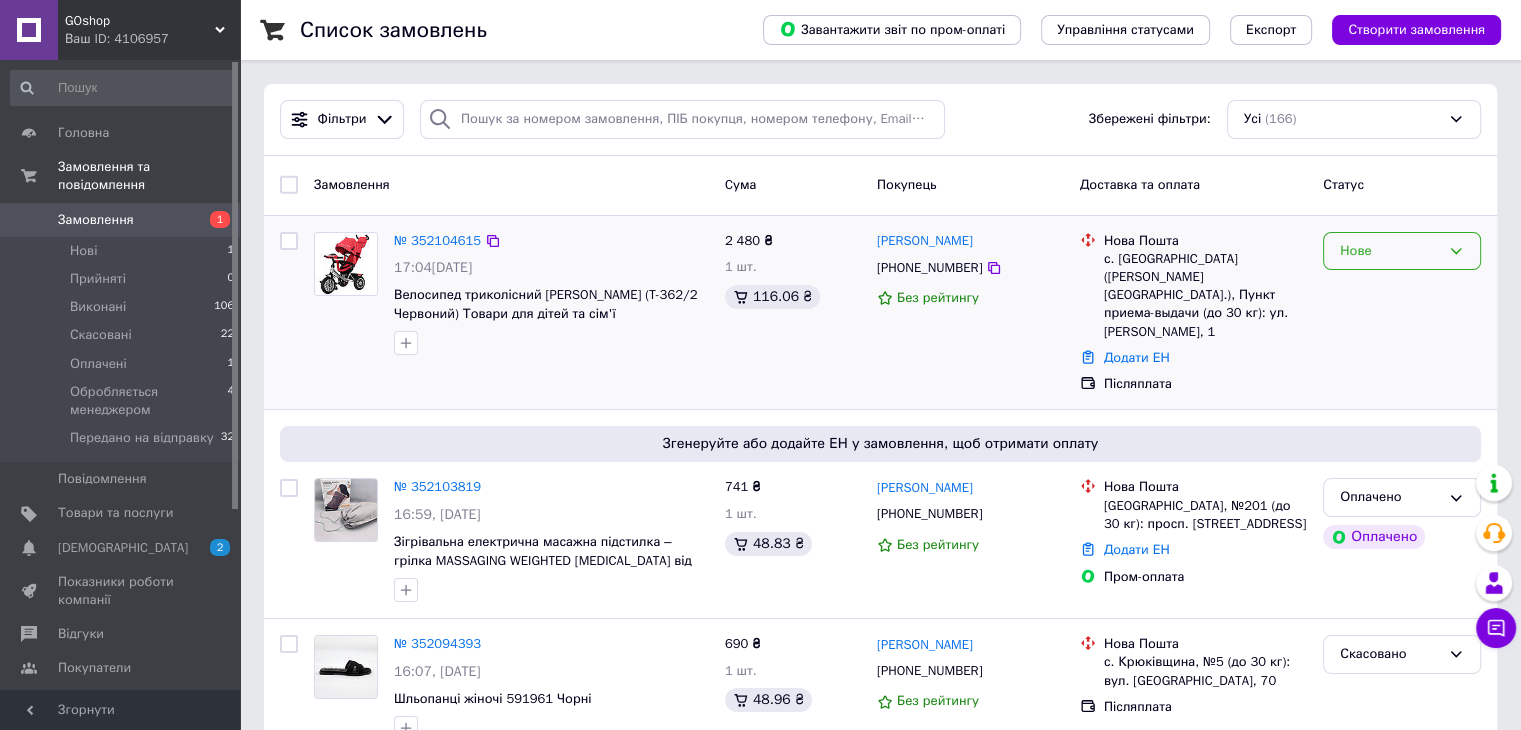 click on "Нове" at bounding box center [1390, 251] 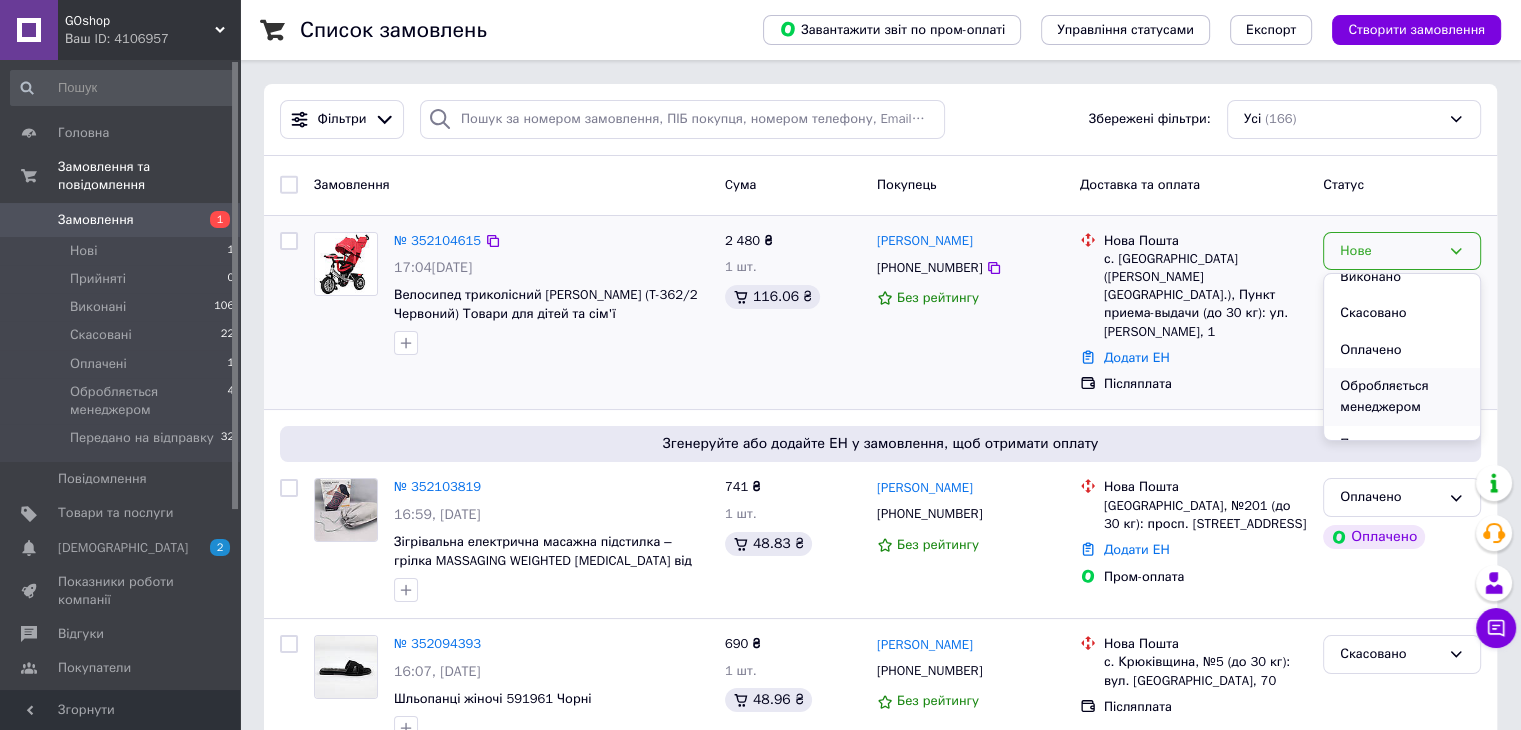 scroll, scrollTop: 94, scrollLeft: 0, axis: vertical 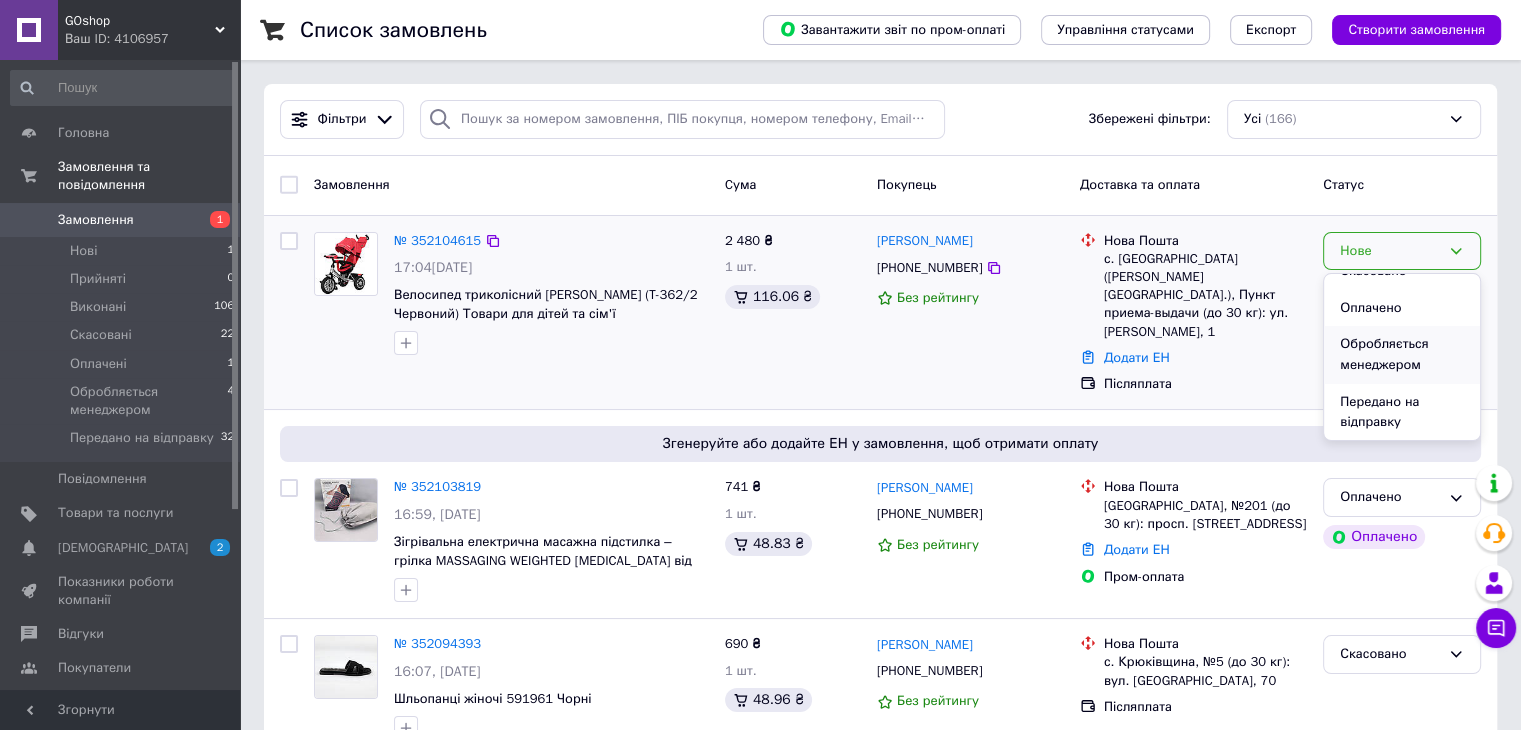 click on "Обробляється менеджером" at bounding box center (1402, 354) 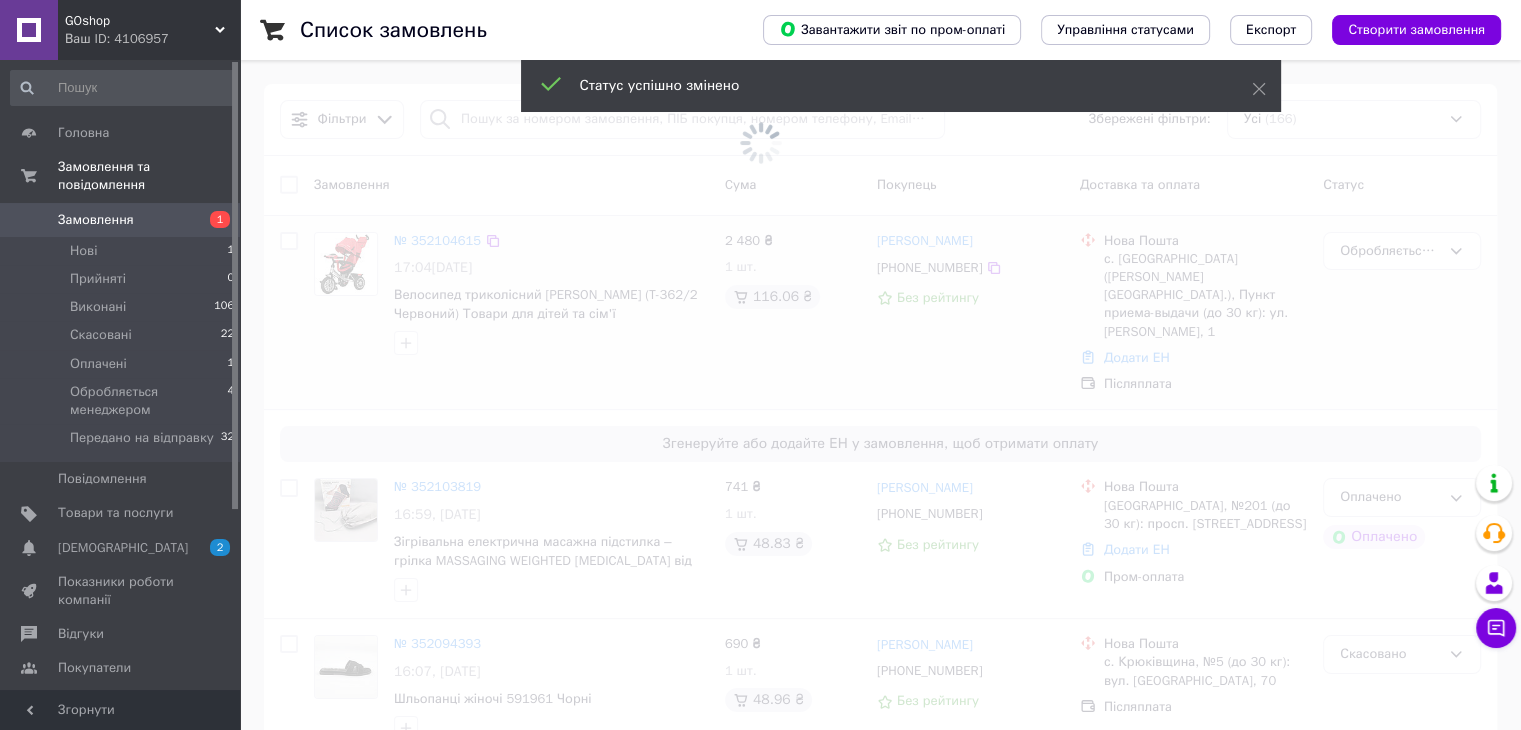 click at bounding box center [760, 142] 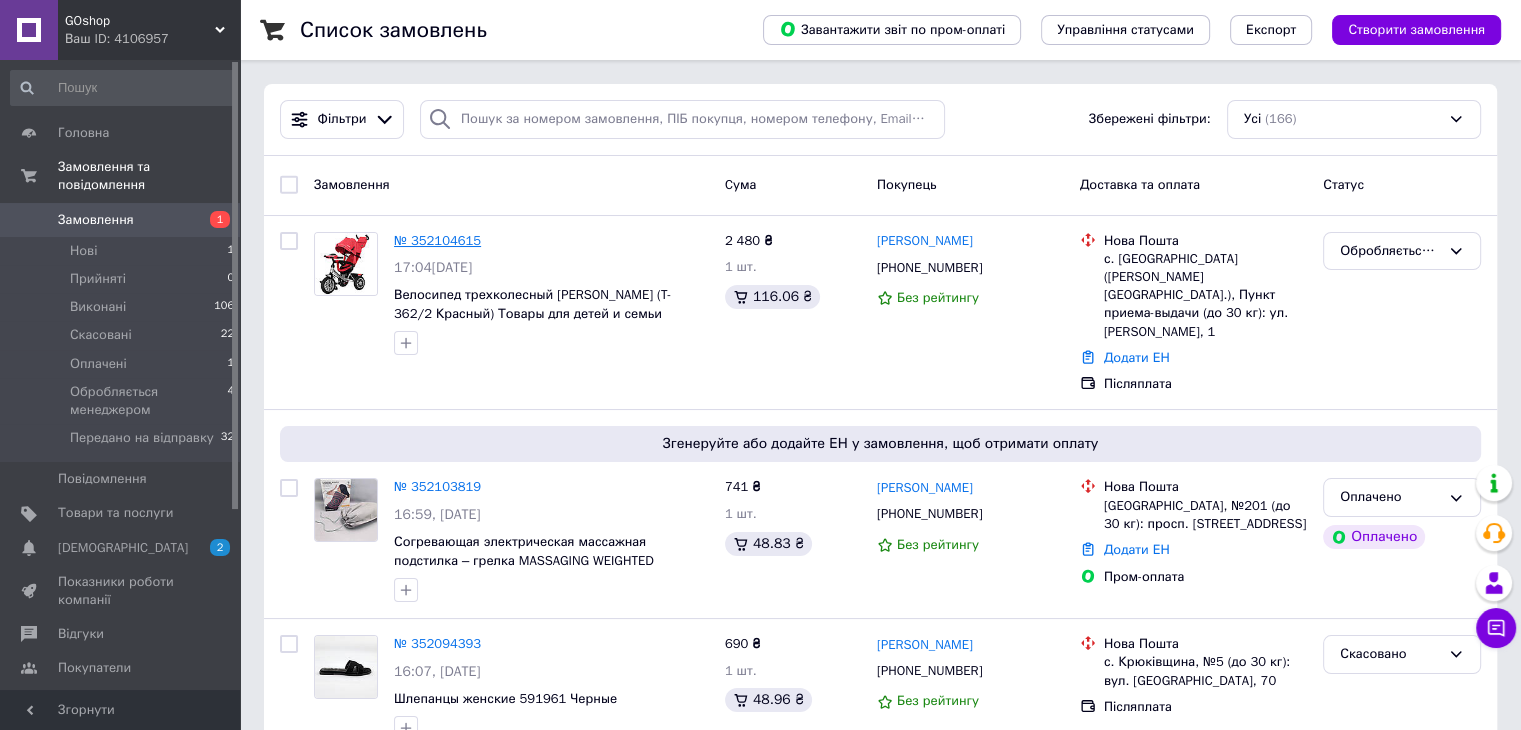 click on "№ 352104615" at bounding box center (437, 240) 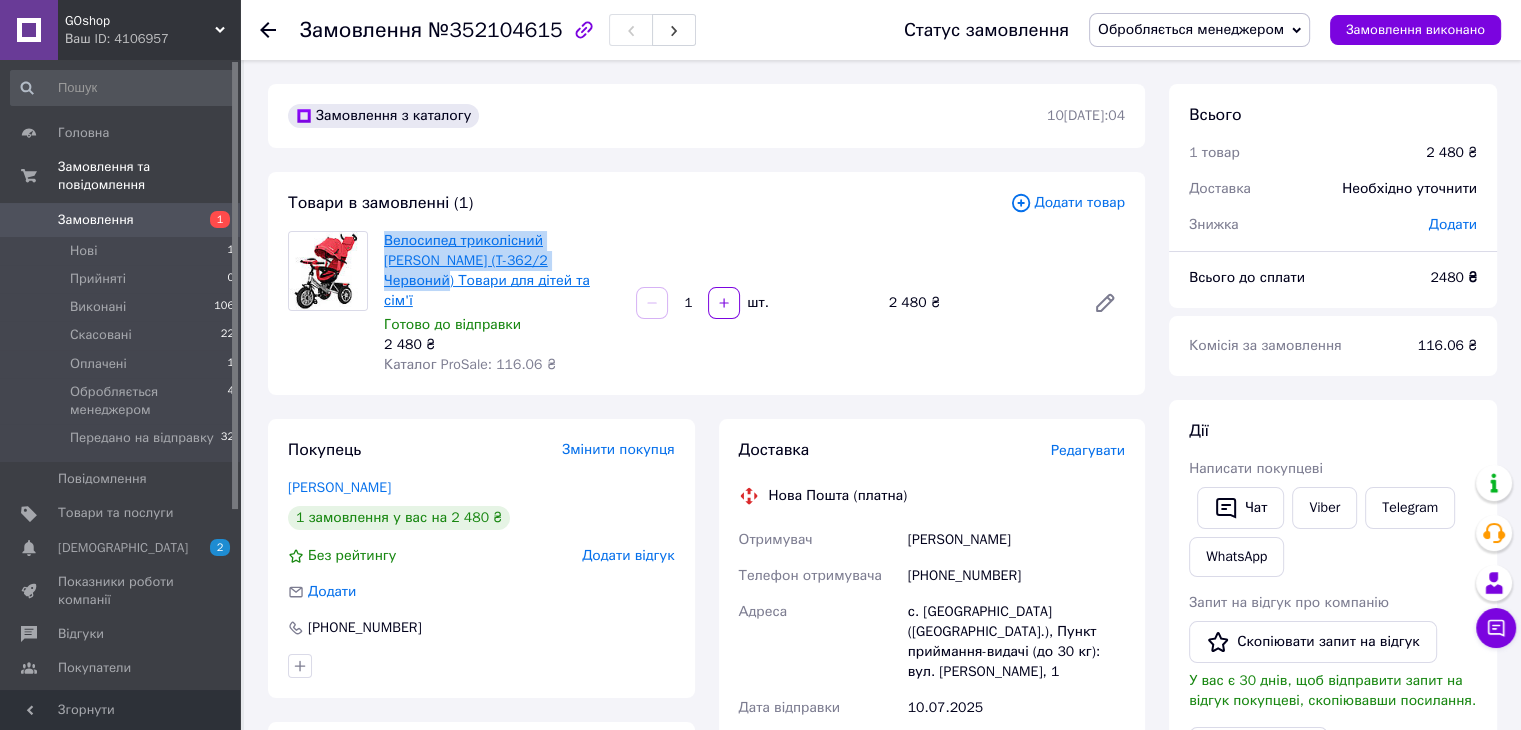 drag, startPoint x: 376, startPoint y: 237, endPoint x: 510, endPoint y: 258, distance: 135.63554 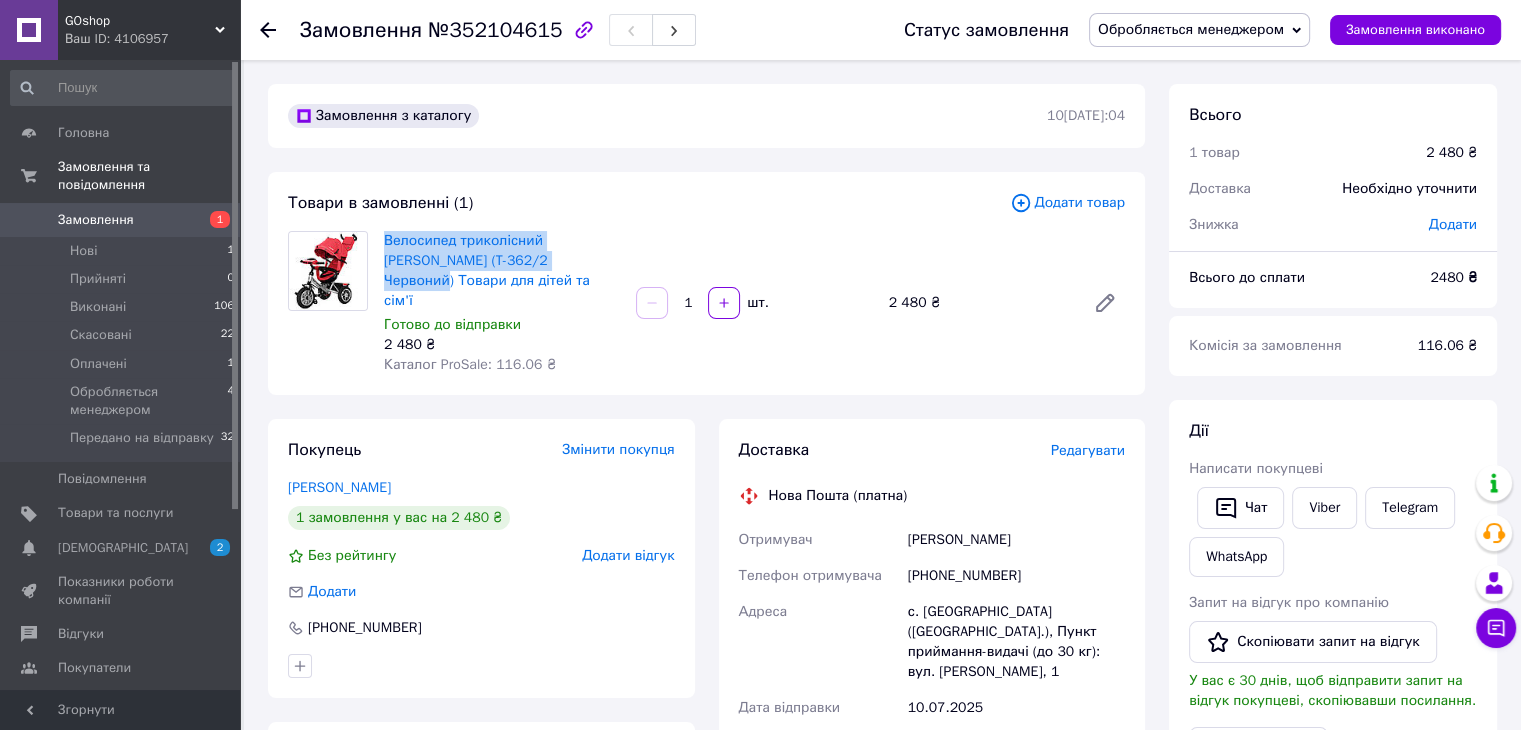 copy on "Велосипед триколісний Tilly Camaro (T-362/2 Червоний)" 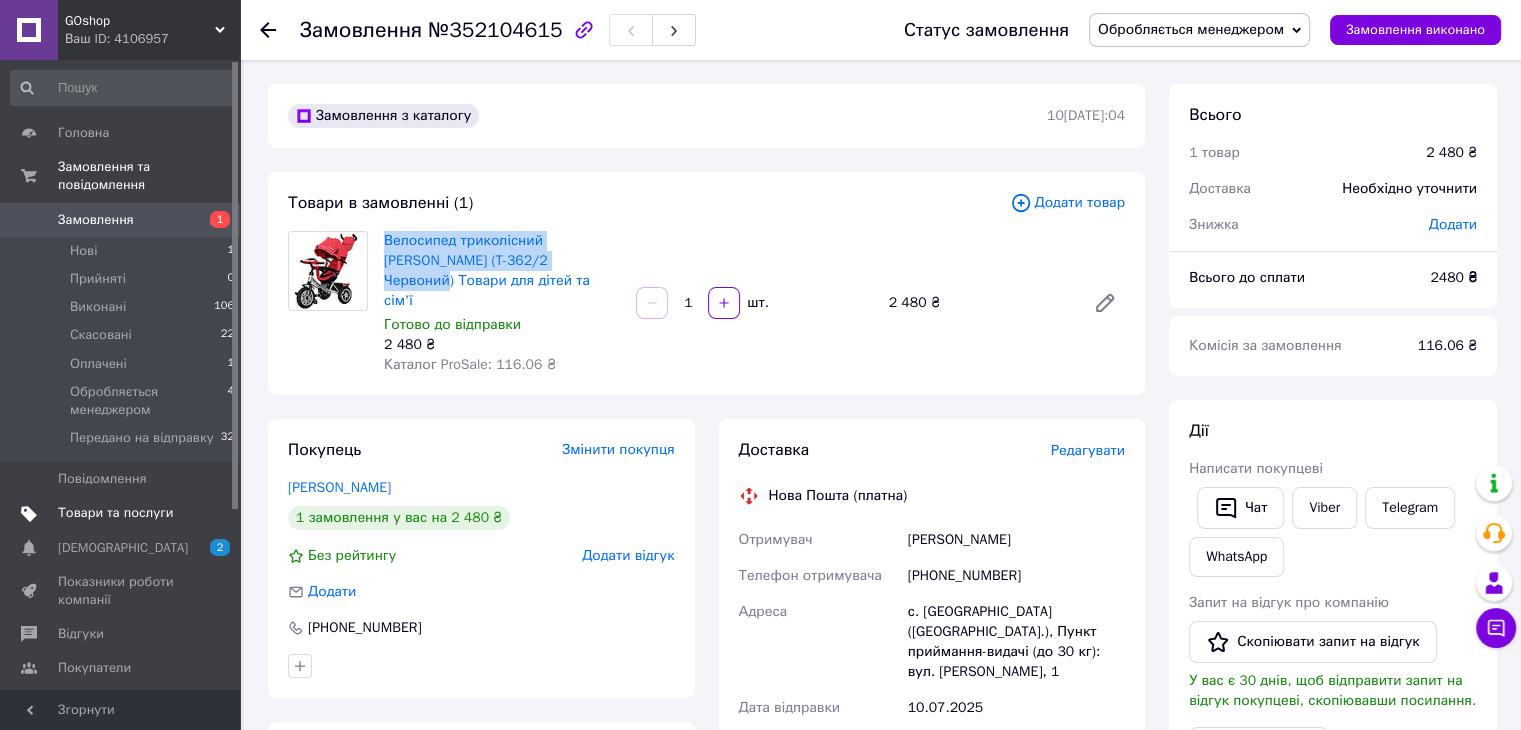 copy on "Велосипед триколісний Tilly Camaro (T-362/2 Червоний)" 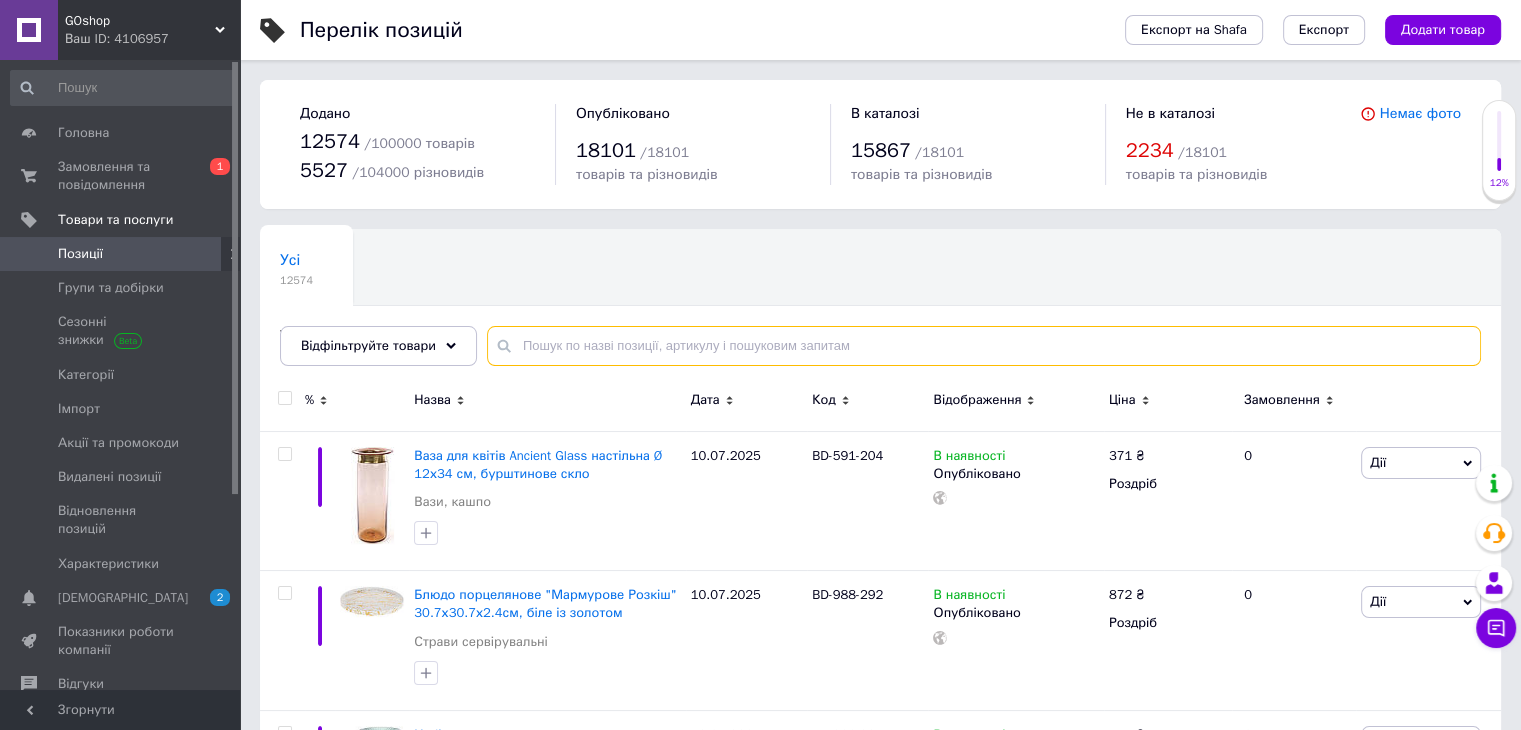 click at bounding box center [984, 346] 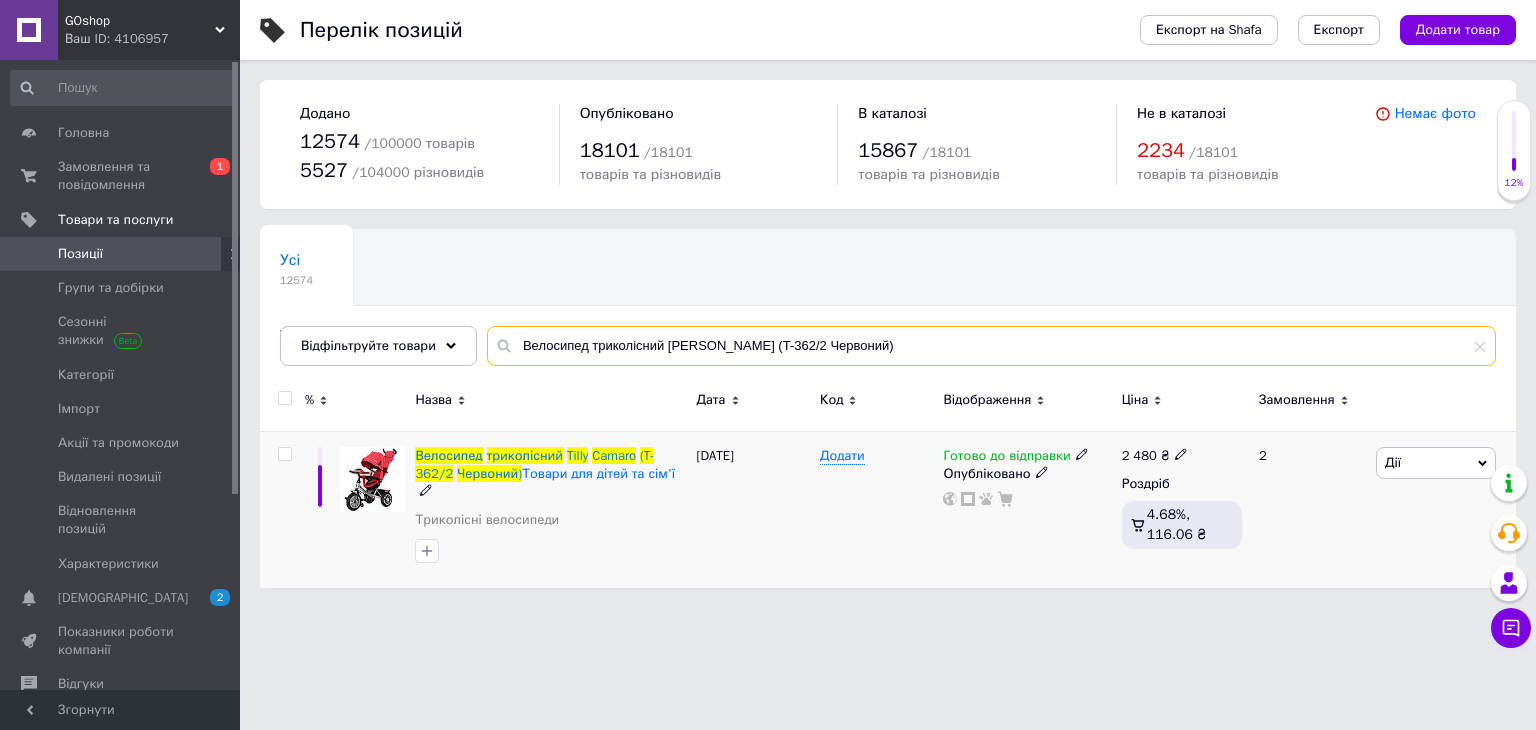 type on "Велосипед триколісний Tilly Camaro (T-362/2 Червоний)" 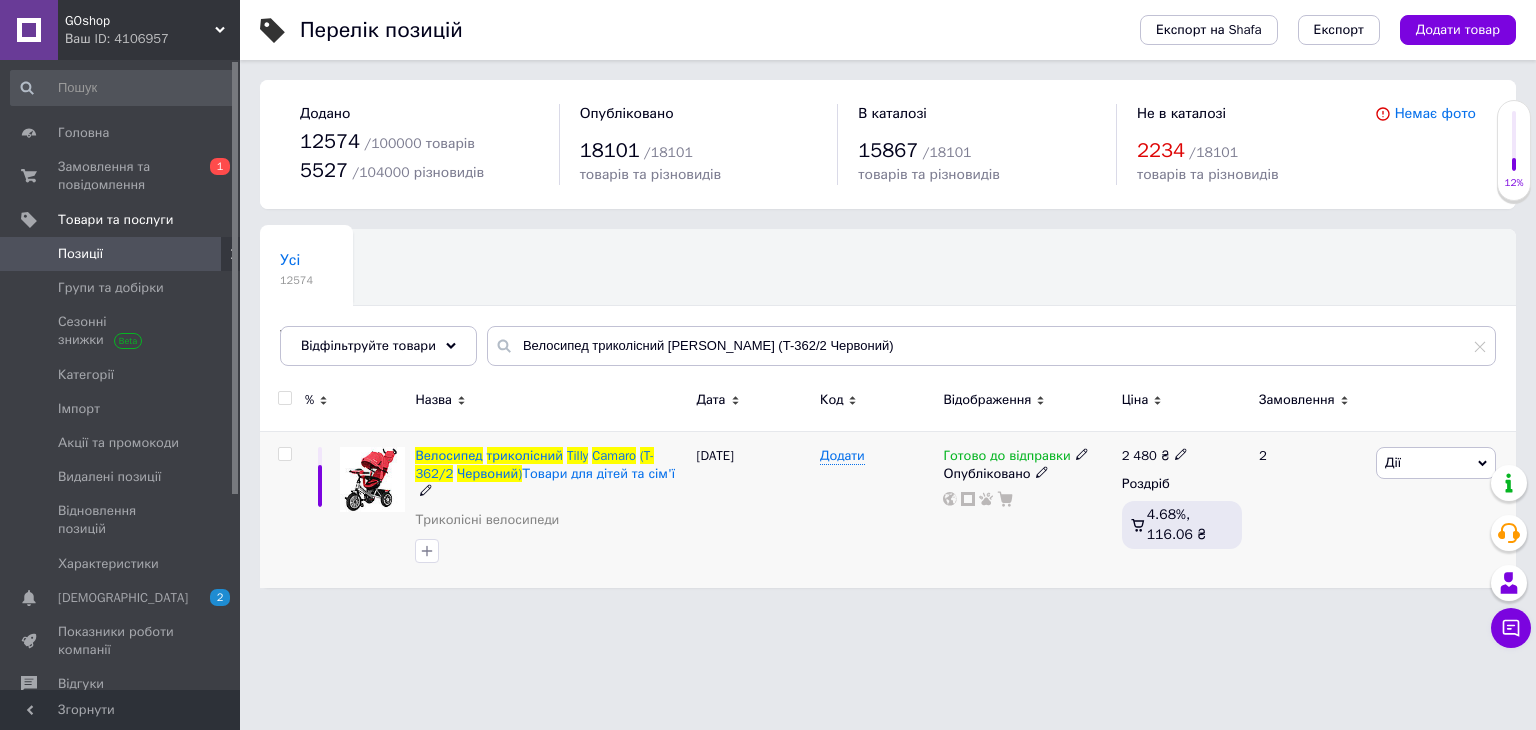 click 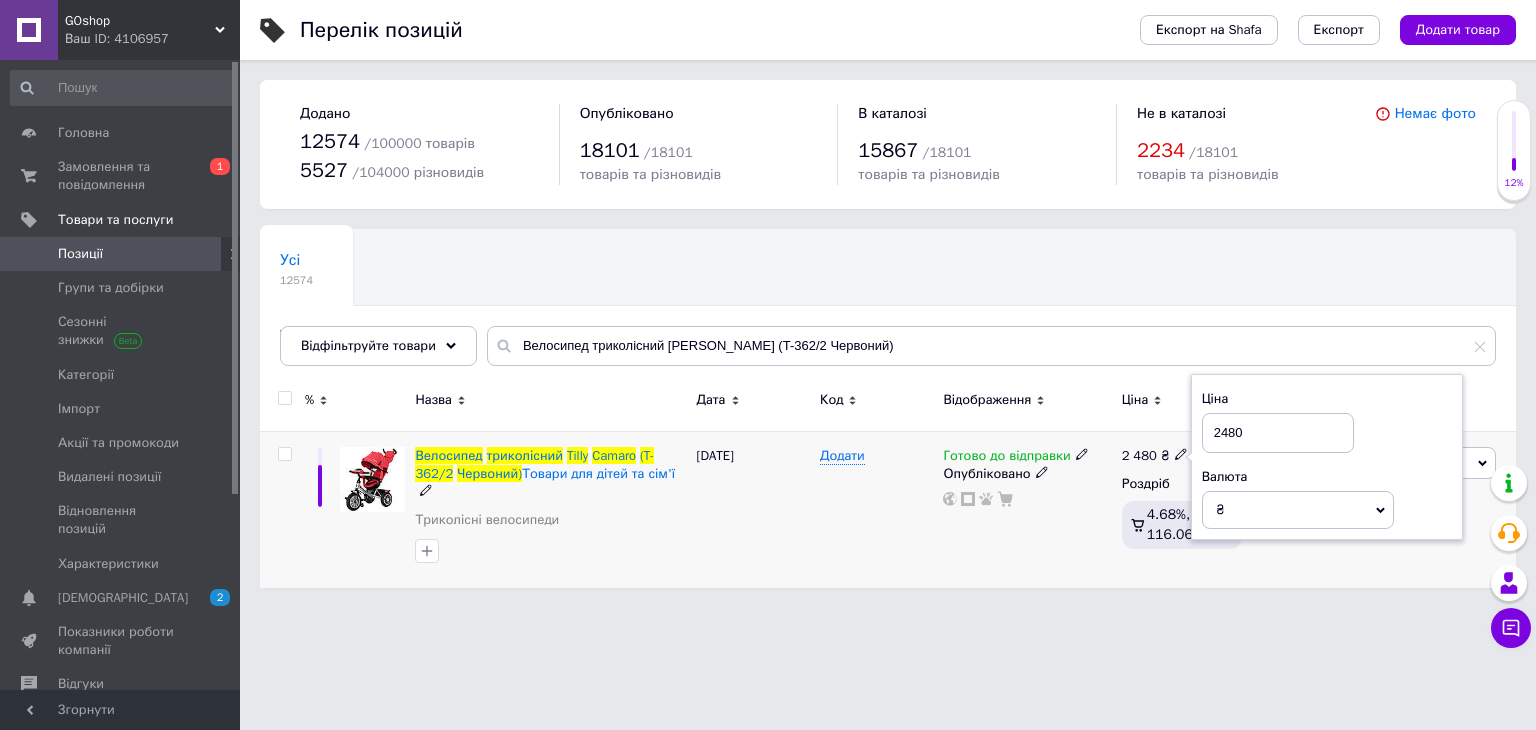 click on "2480" at bounding box center [1278, 433] 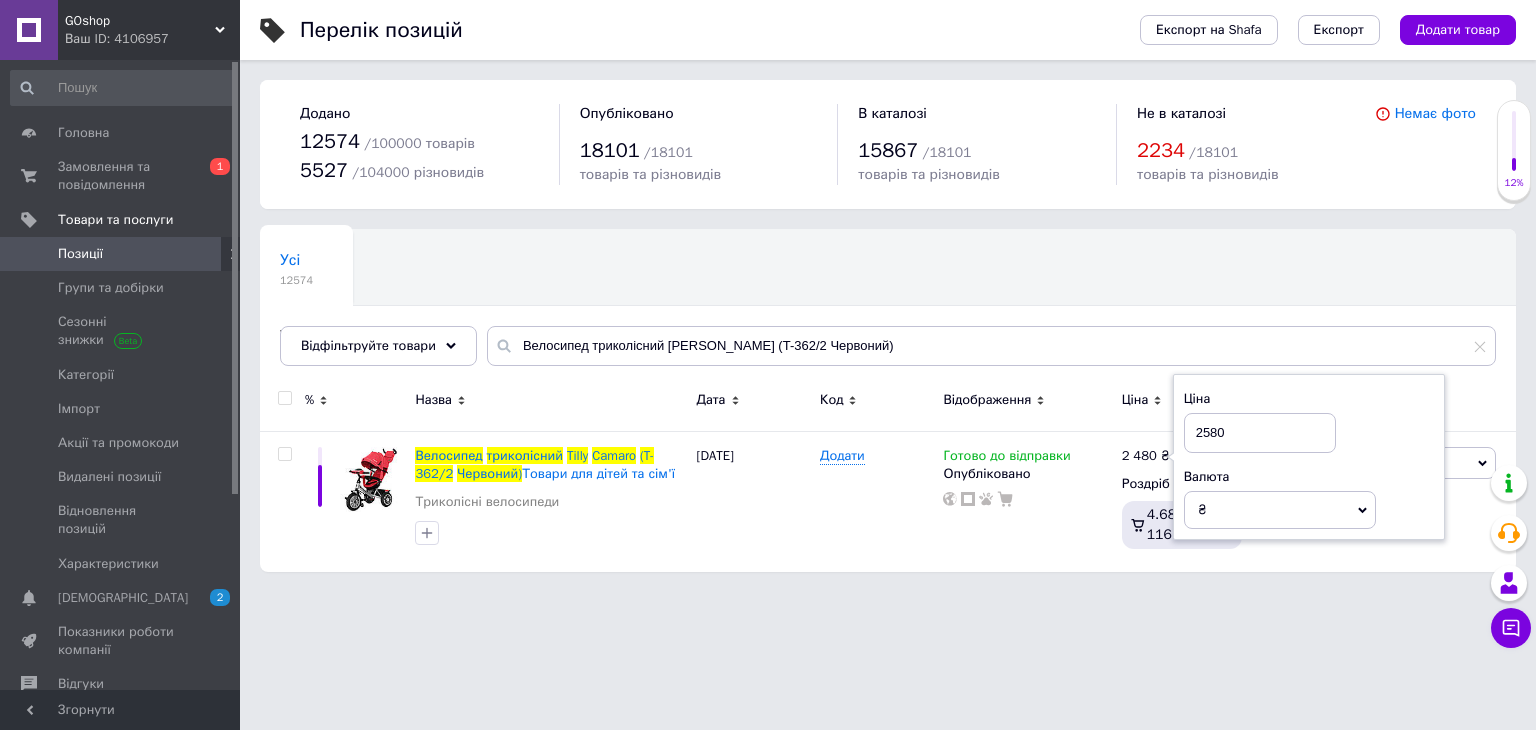 type on "2580" 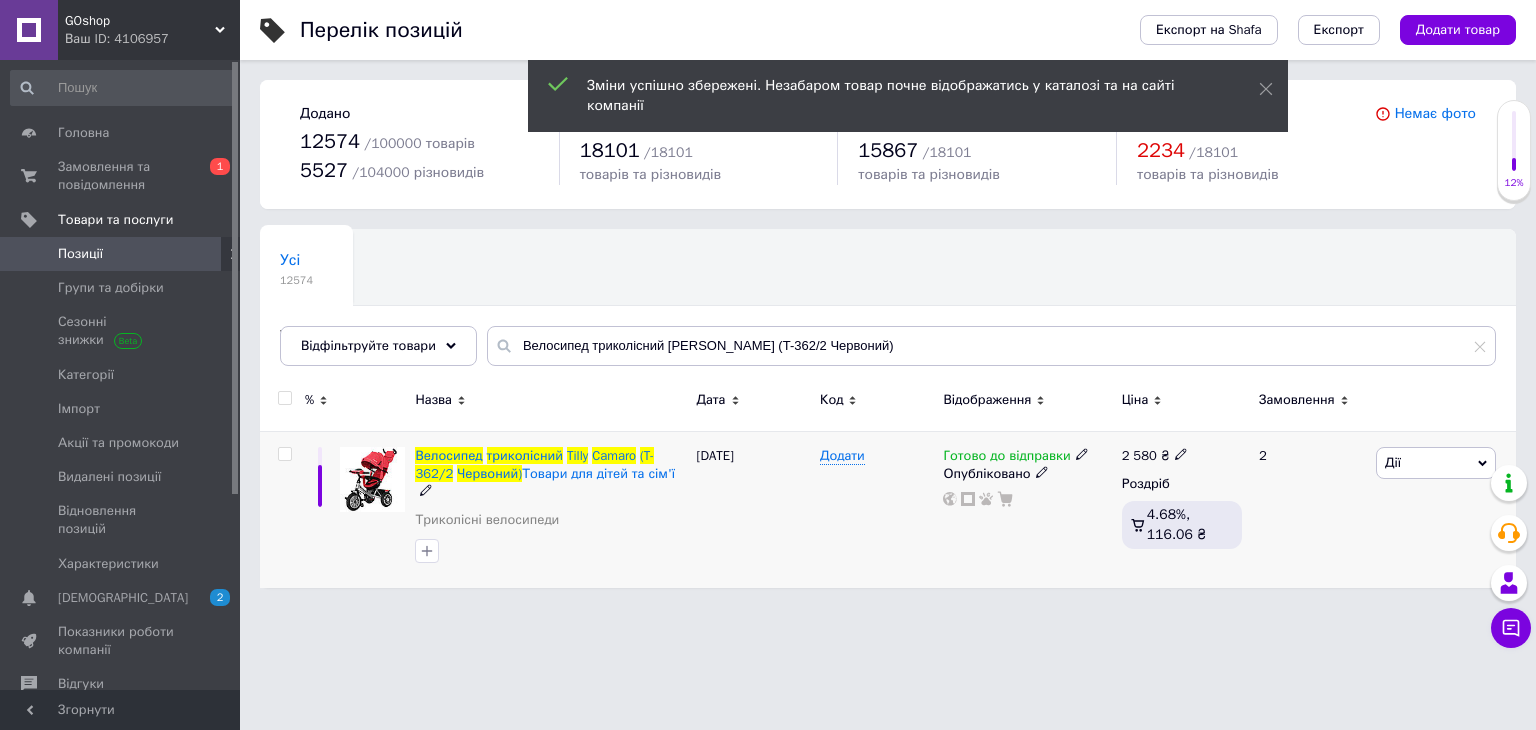 click 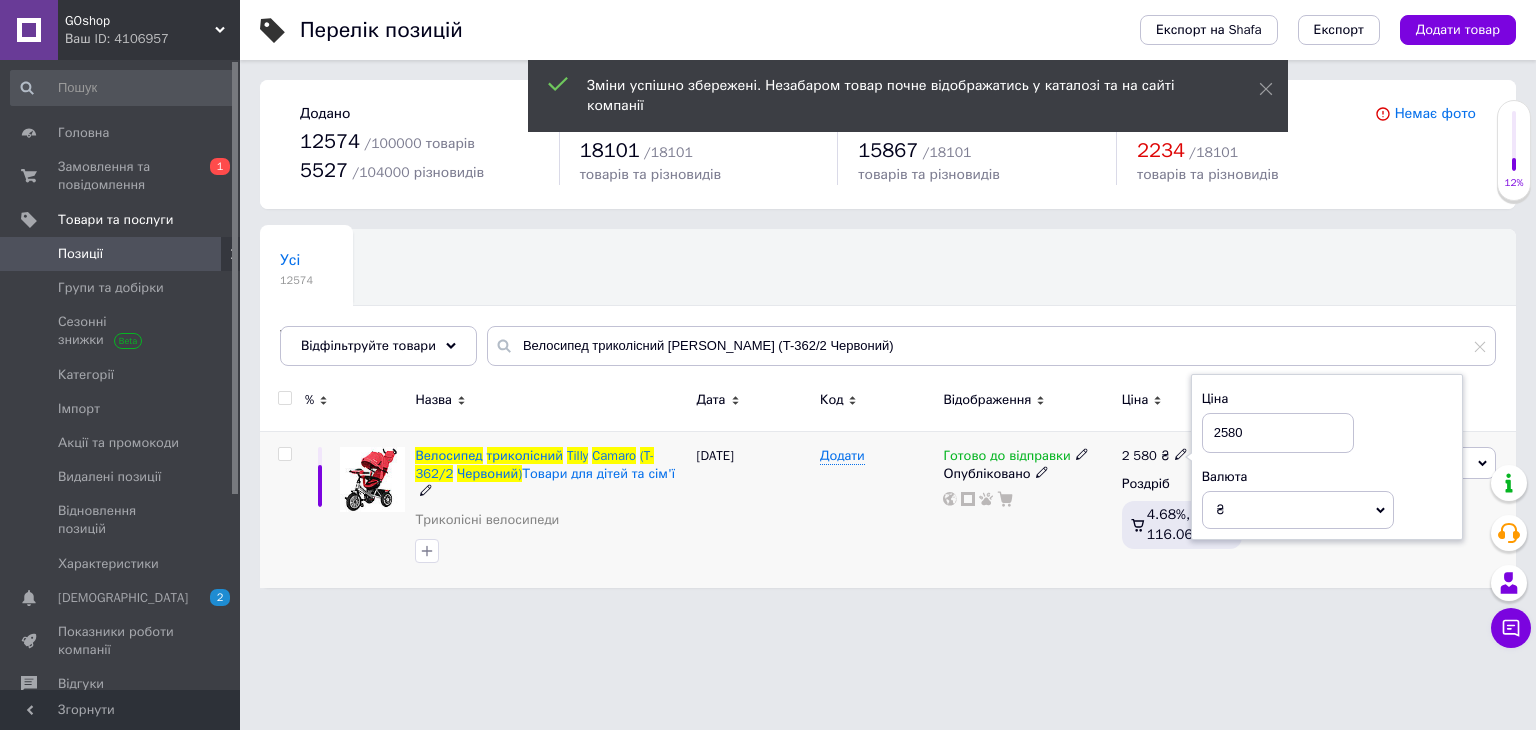 click on "2580" at bounding box center [1278, 433] 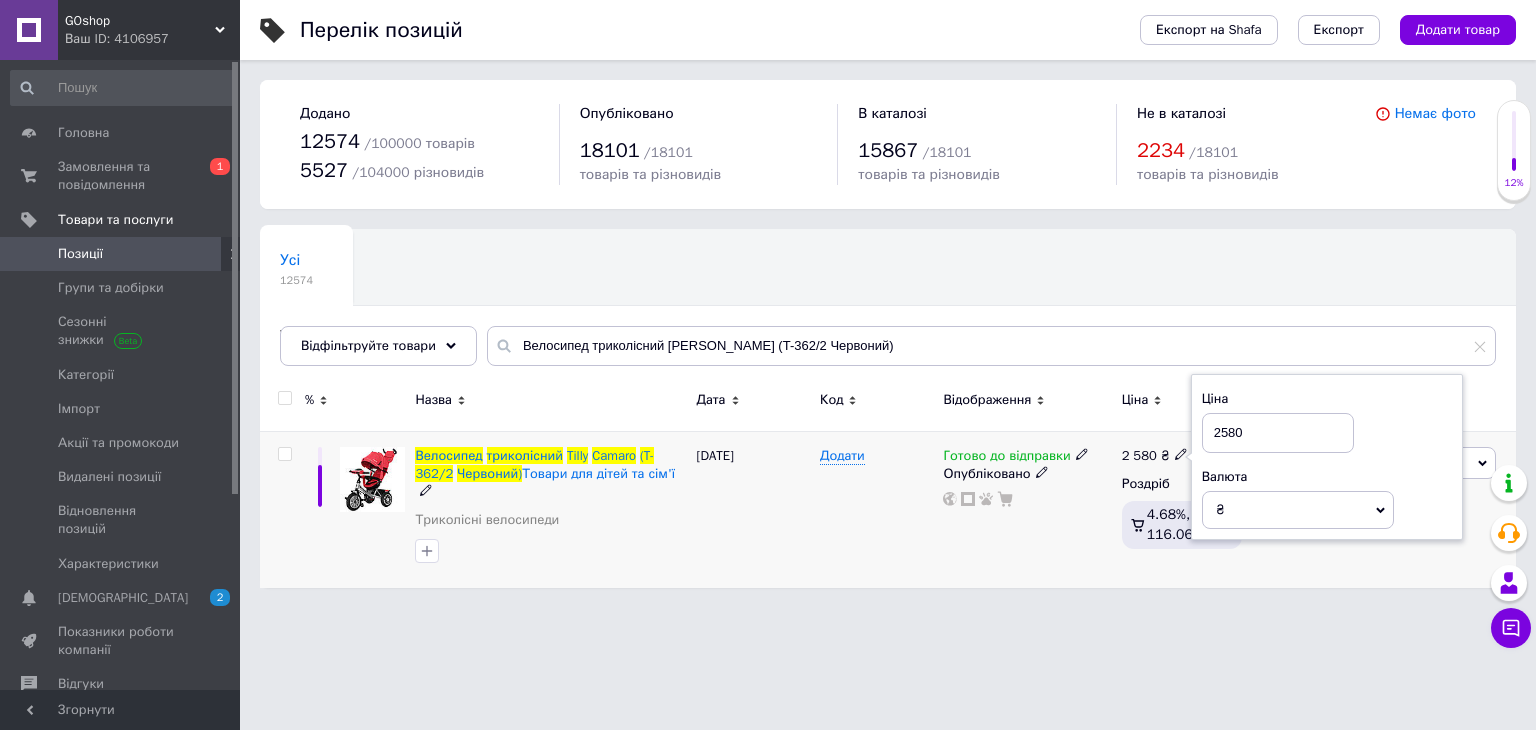 drag, startPoint x: 1229, startPoint y: 432, endPoint x: 1260, endPoint y: 432, distance: 31 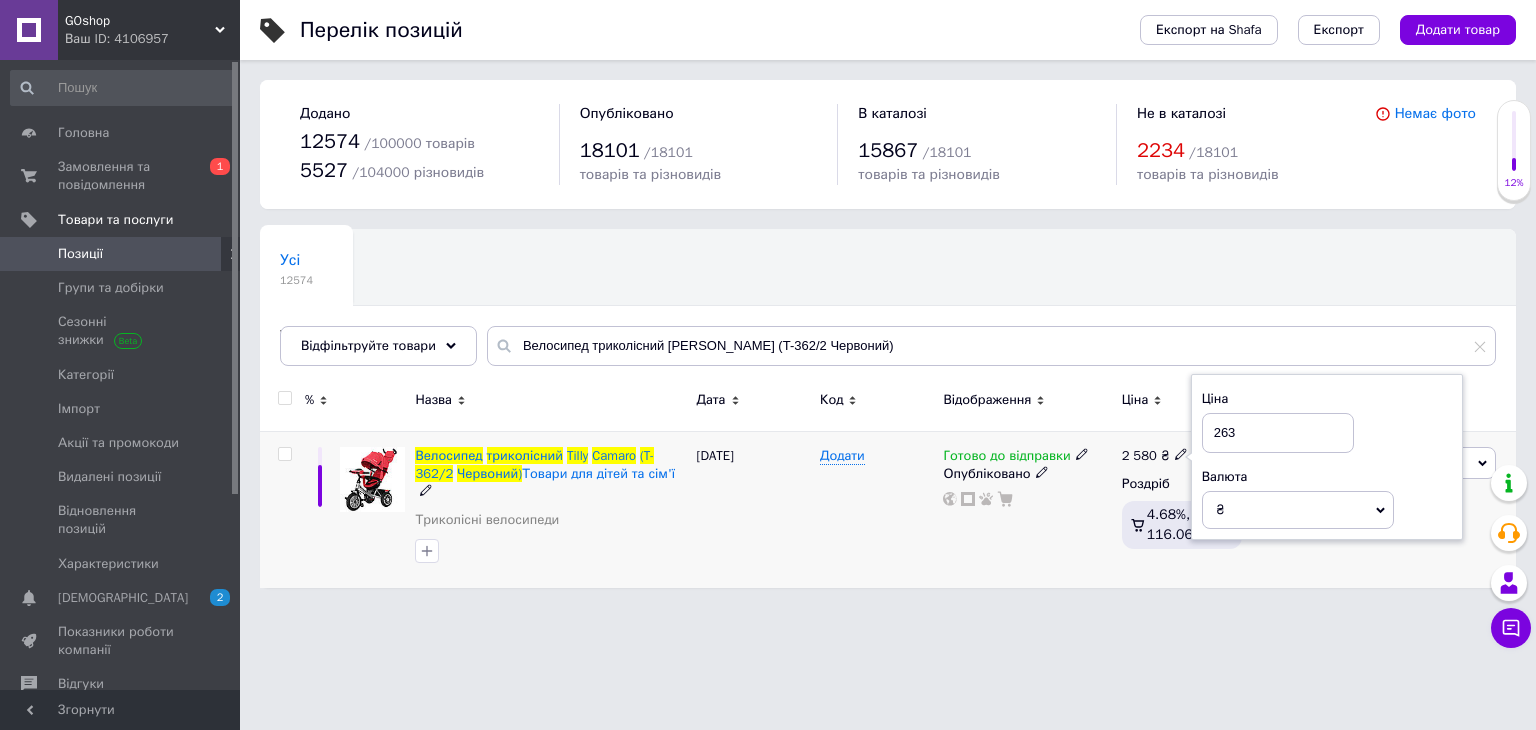 type on "2630" 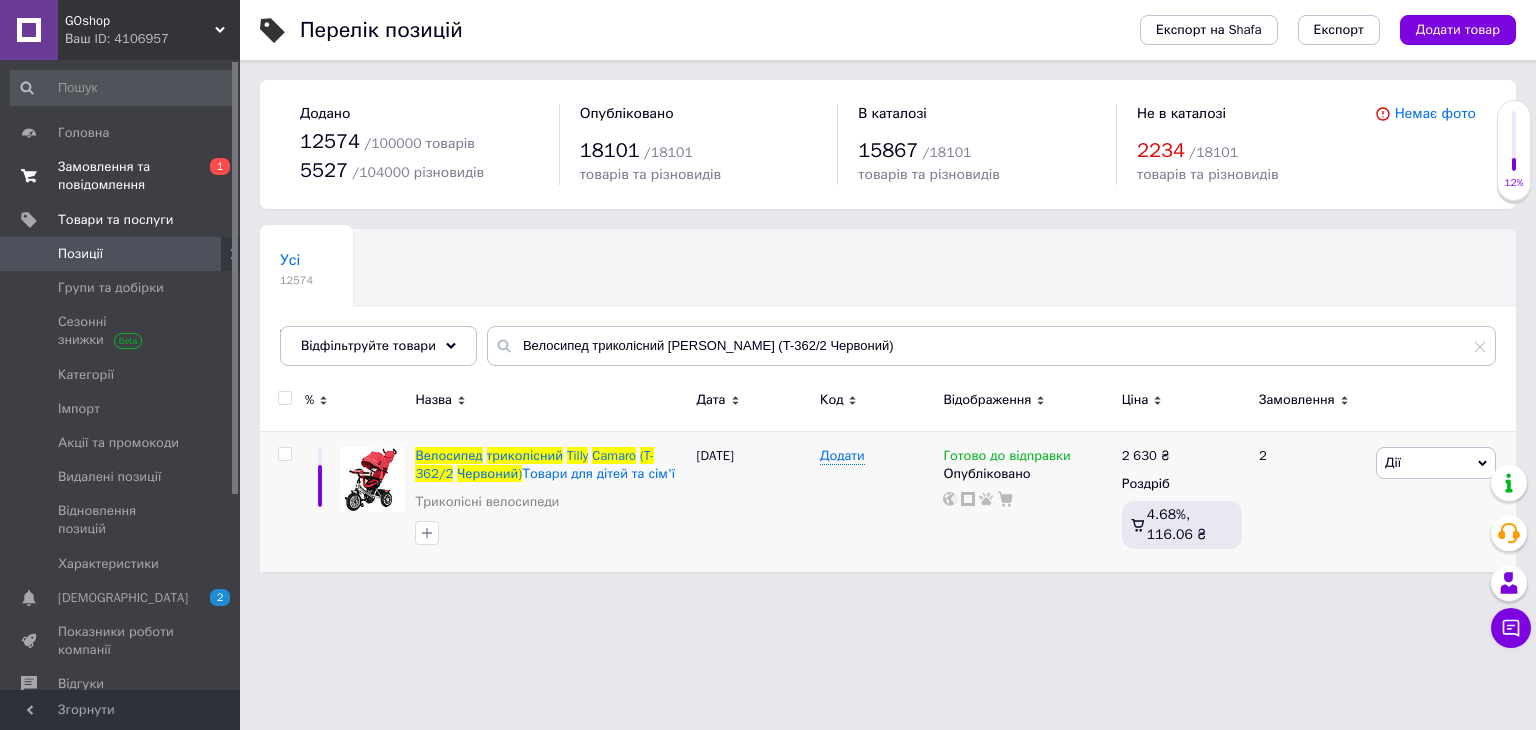 click on "Замовлення та повідомлення" at bounding box center (121, 176) 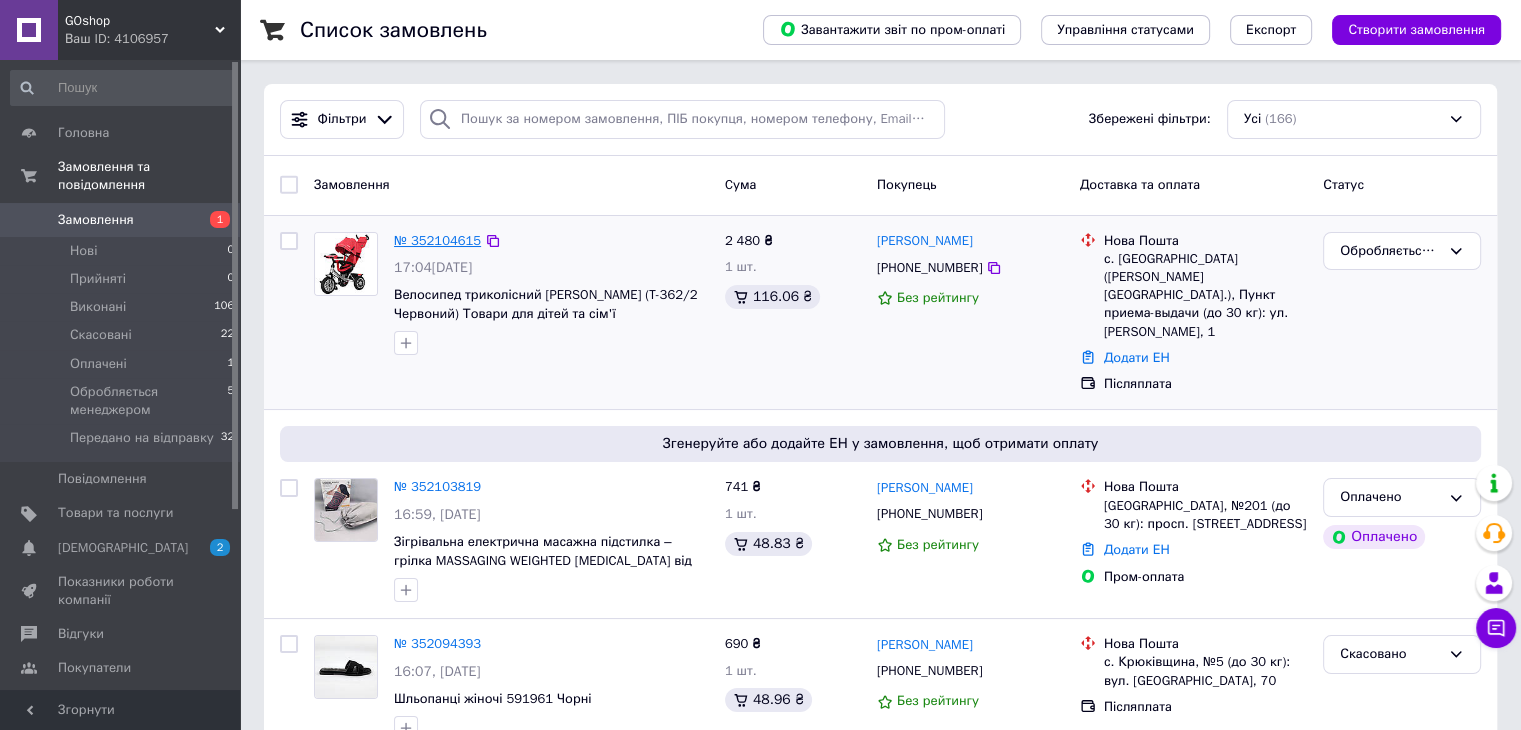 click on "№ 352104615" at bounding box center (437, 240) 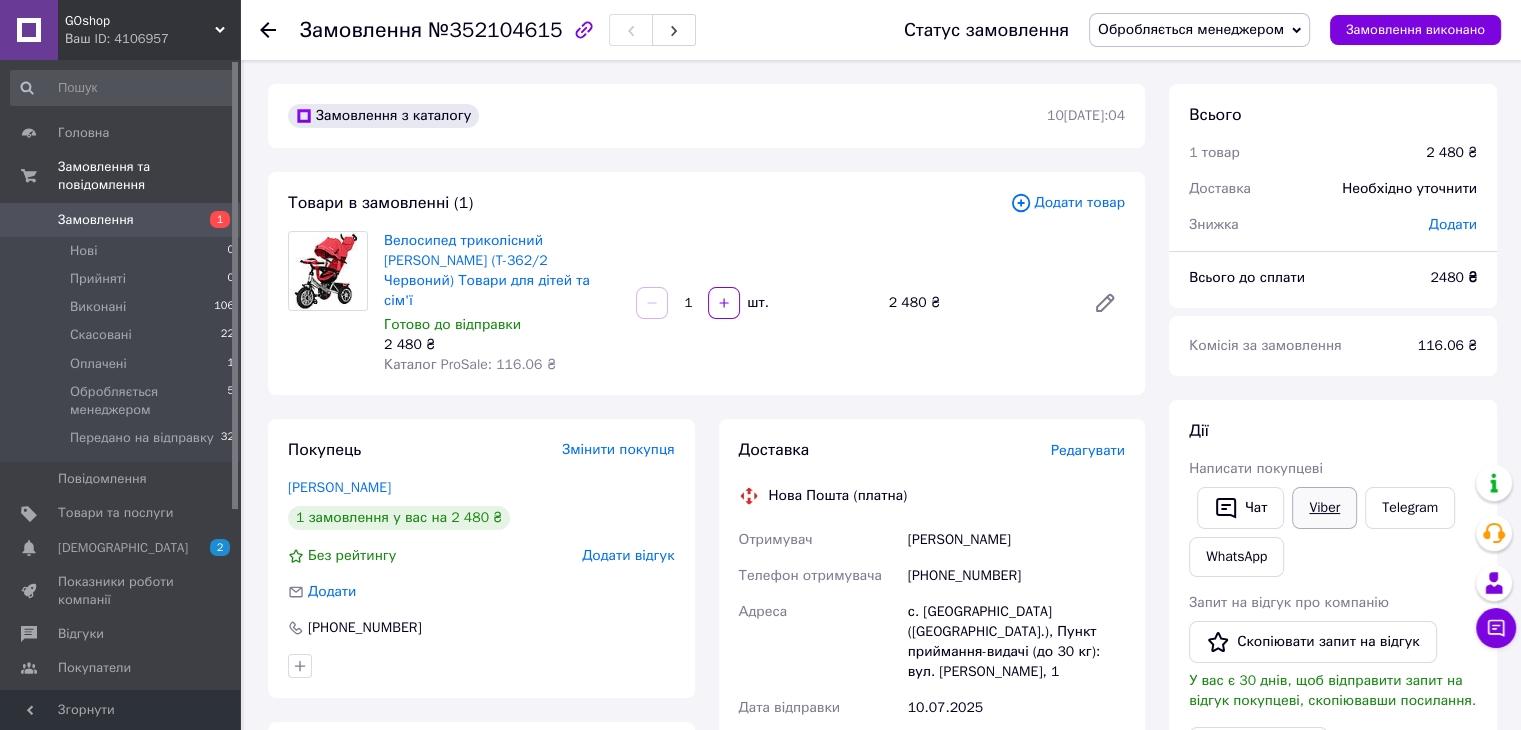 click on "Viber" at bounding box center [1324, 508] 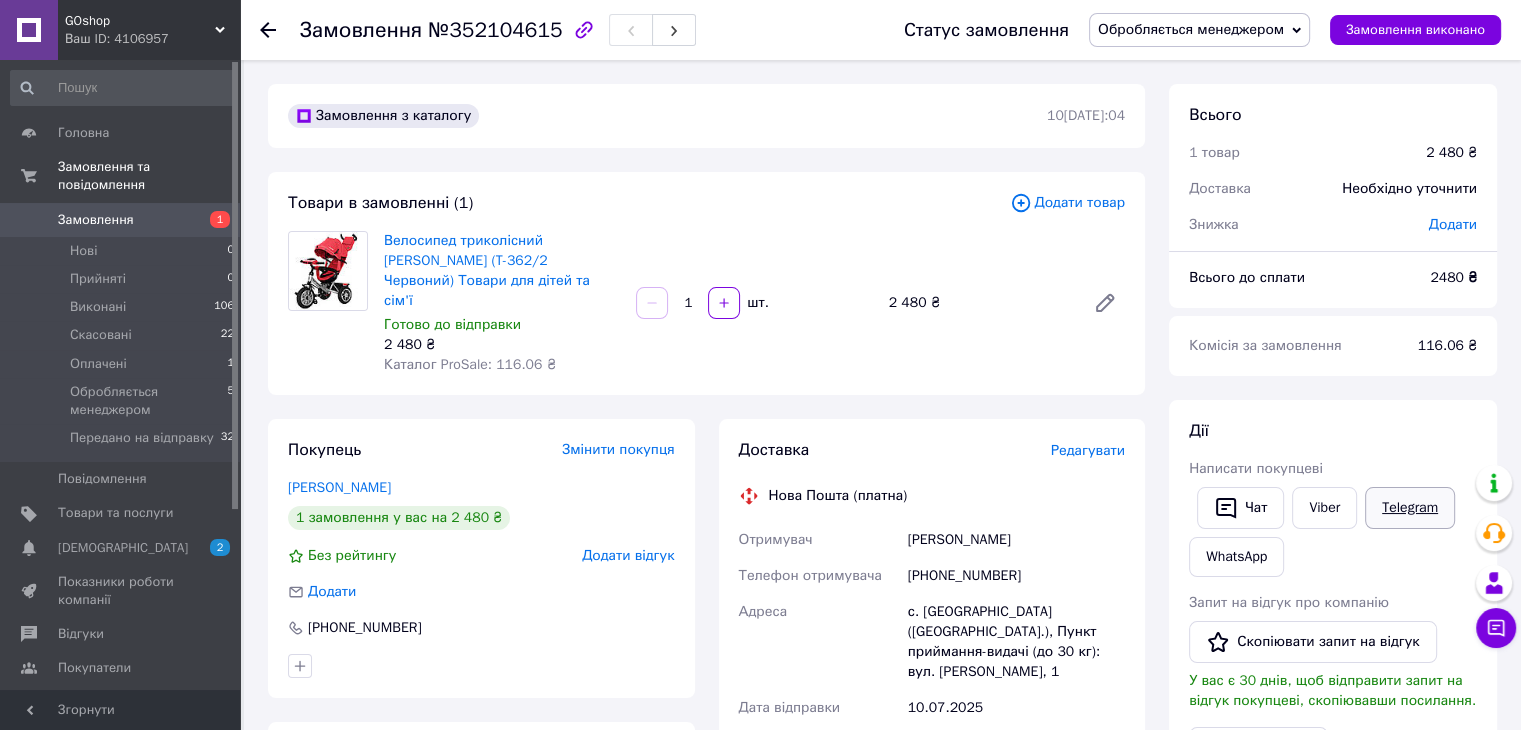 click on "Telegram" at bounding box center (1410, 508) 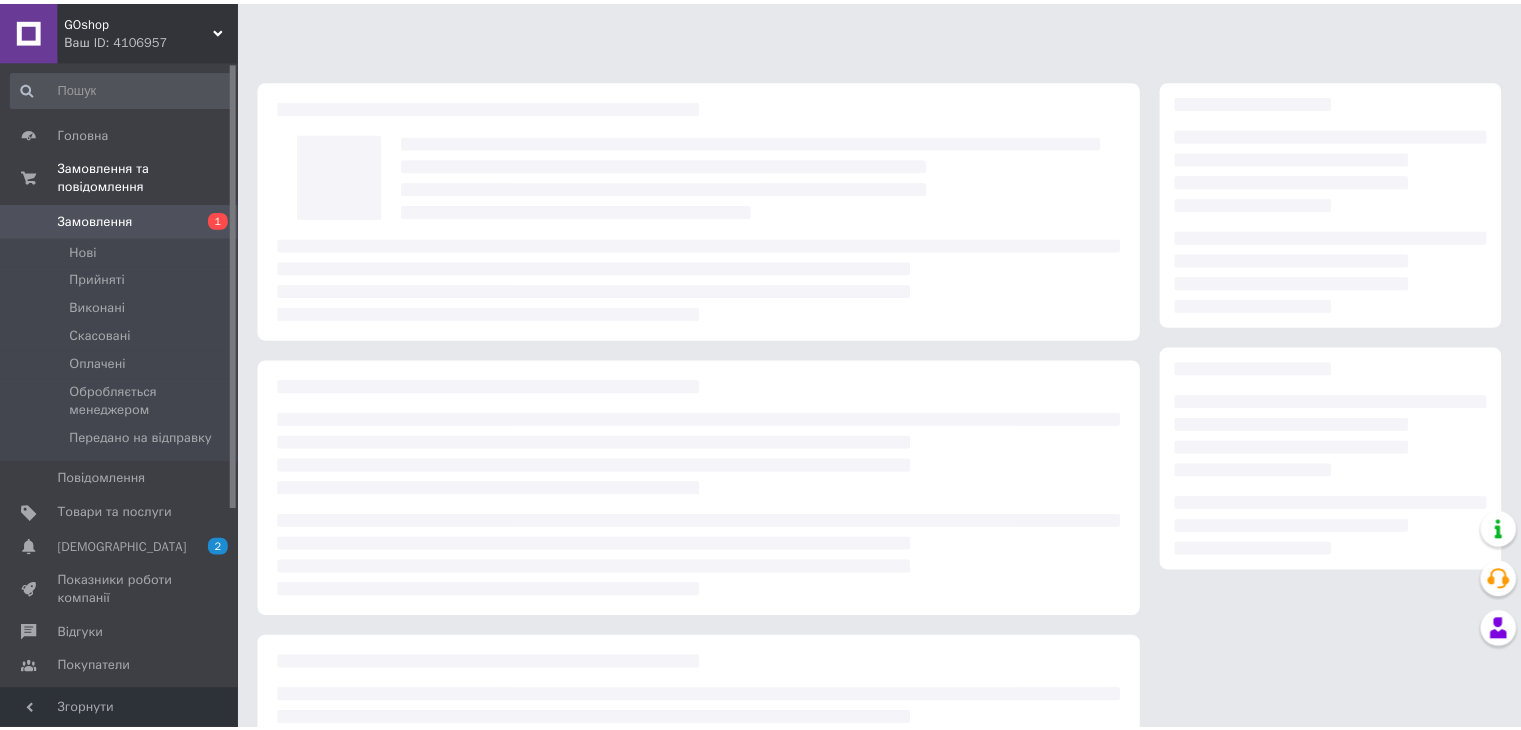 scroll, scrollTop: 0, scrollLeft: 0, axis: both 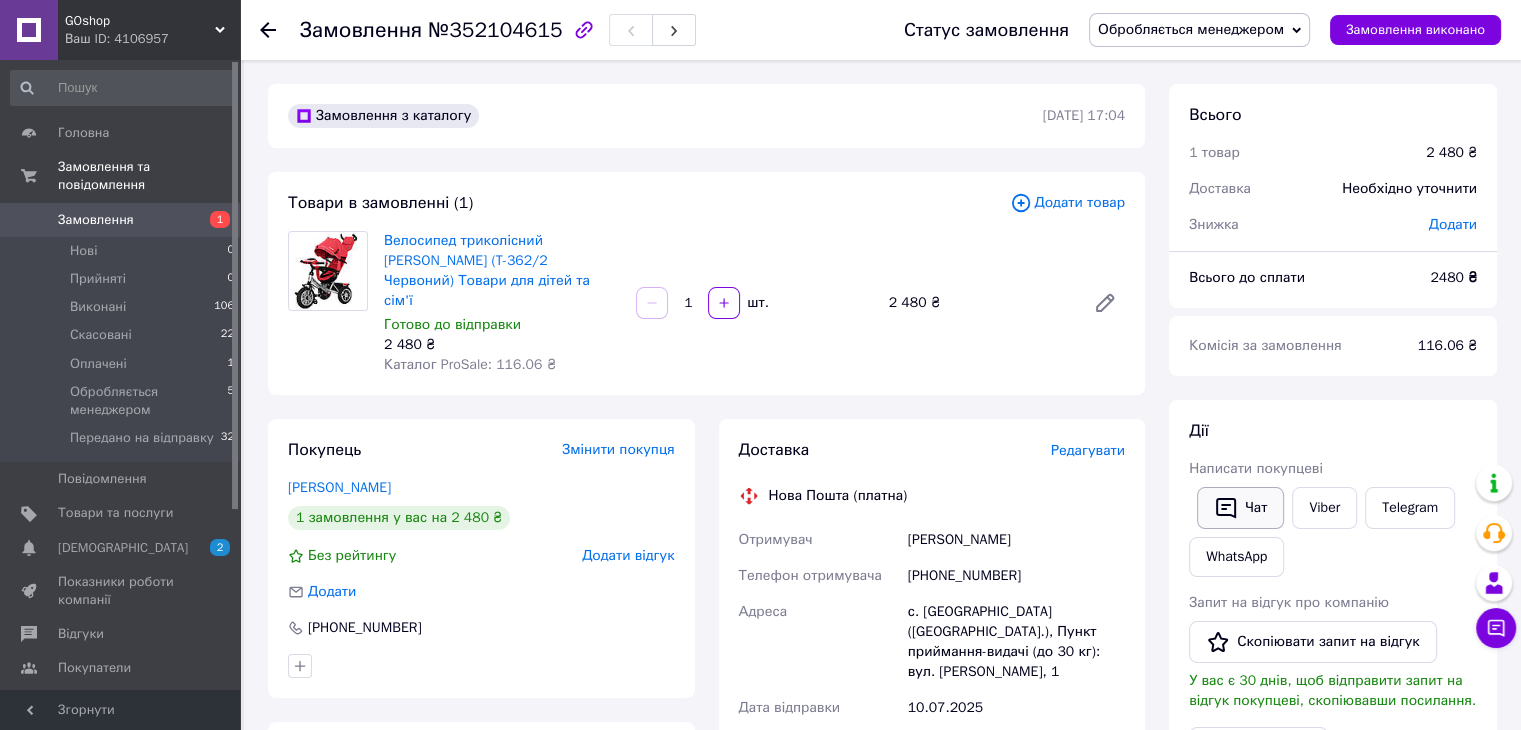click on "Чат" at bounding box center [1240, 508] 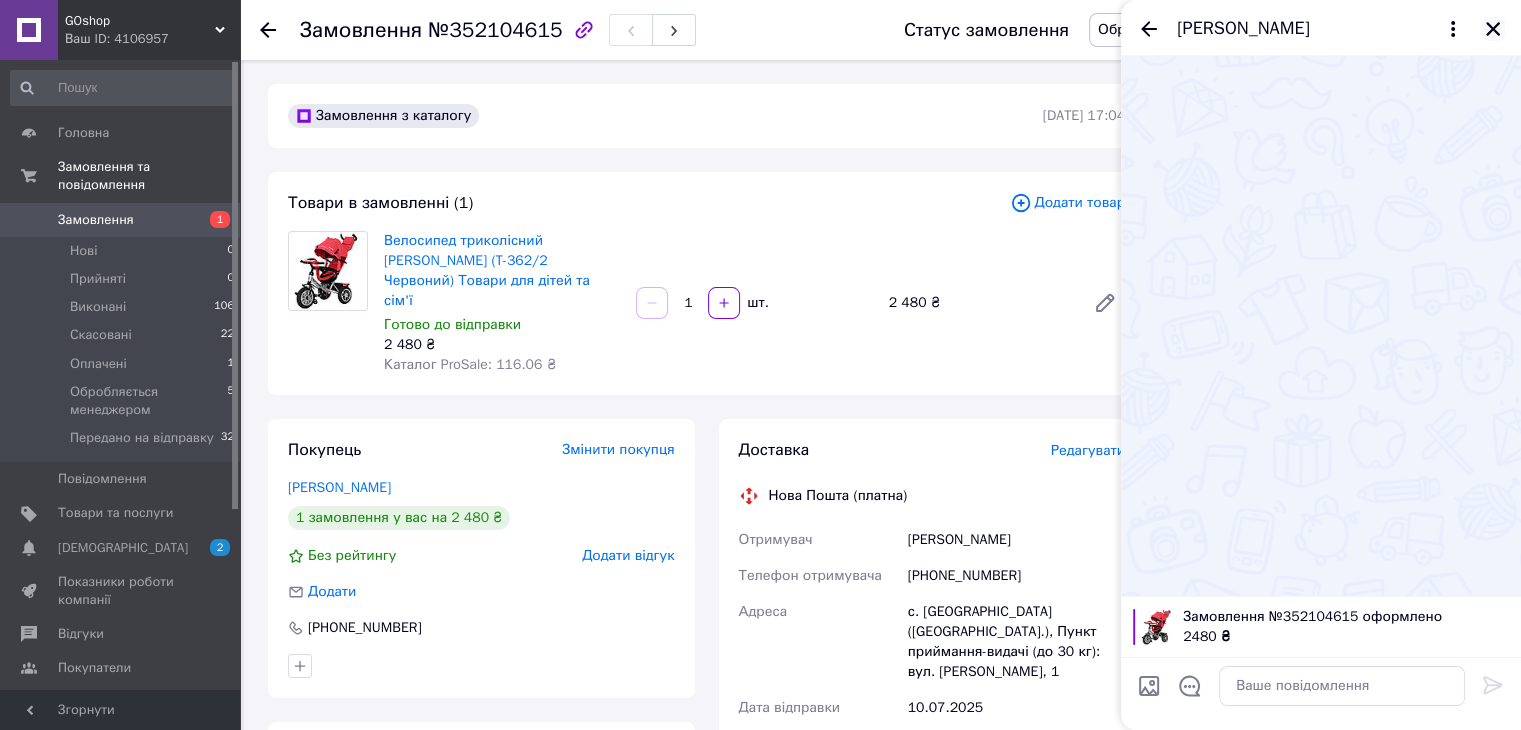 click 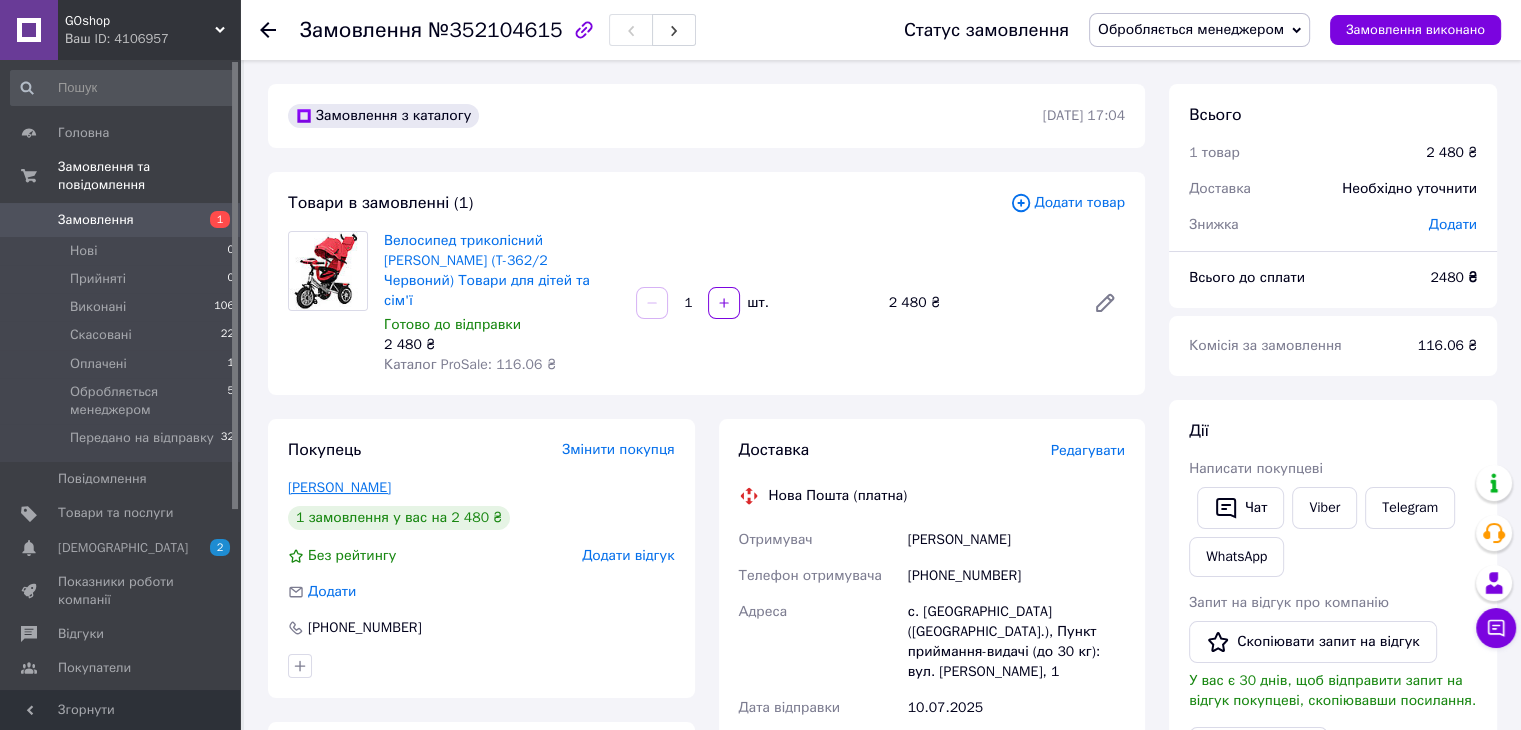 click on "[PERSON_NAME]" at bounding box center (339, 487) 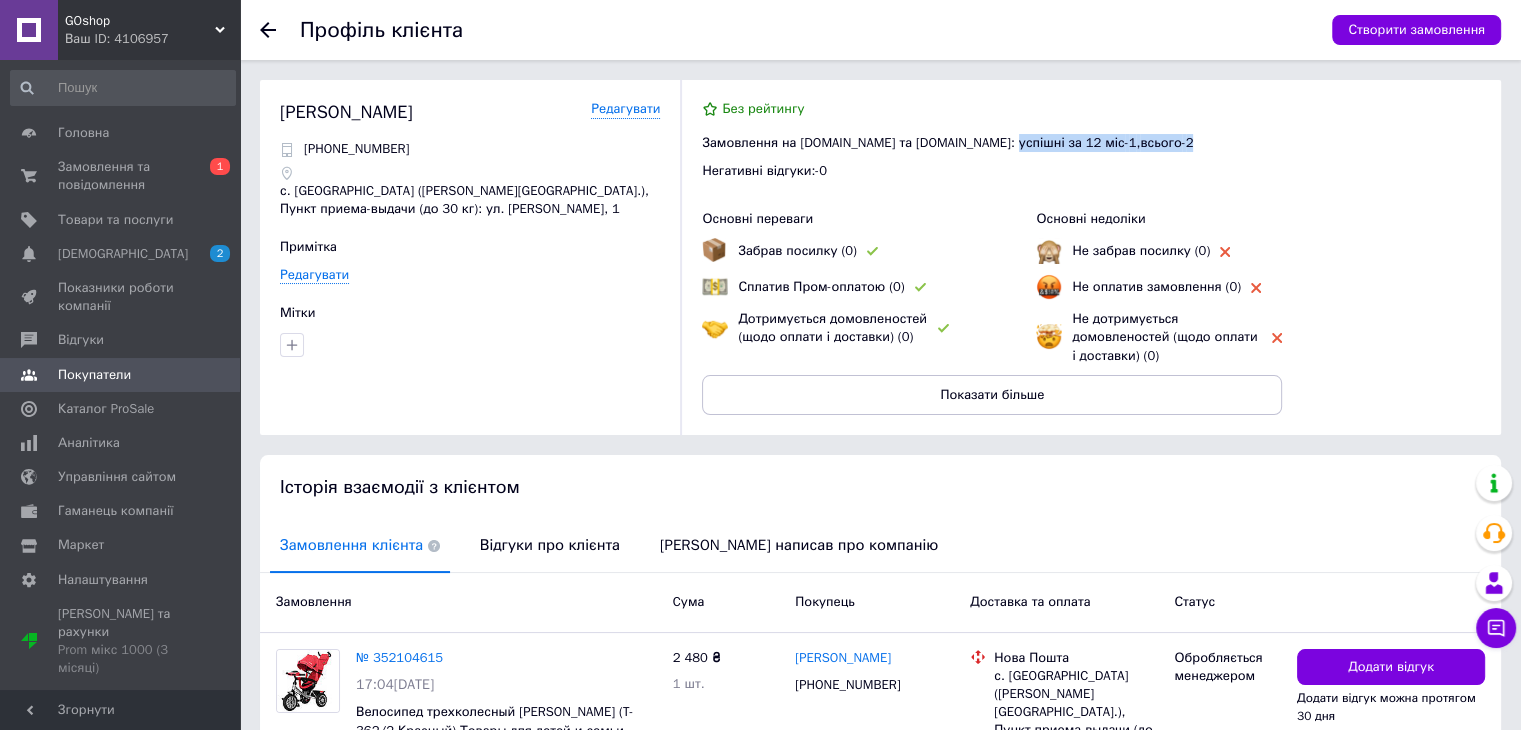 drag, startPoint x: 975, startPoint y: 133, endPoint x: 1116, endPoint y: 145, distance: 141.50972 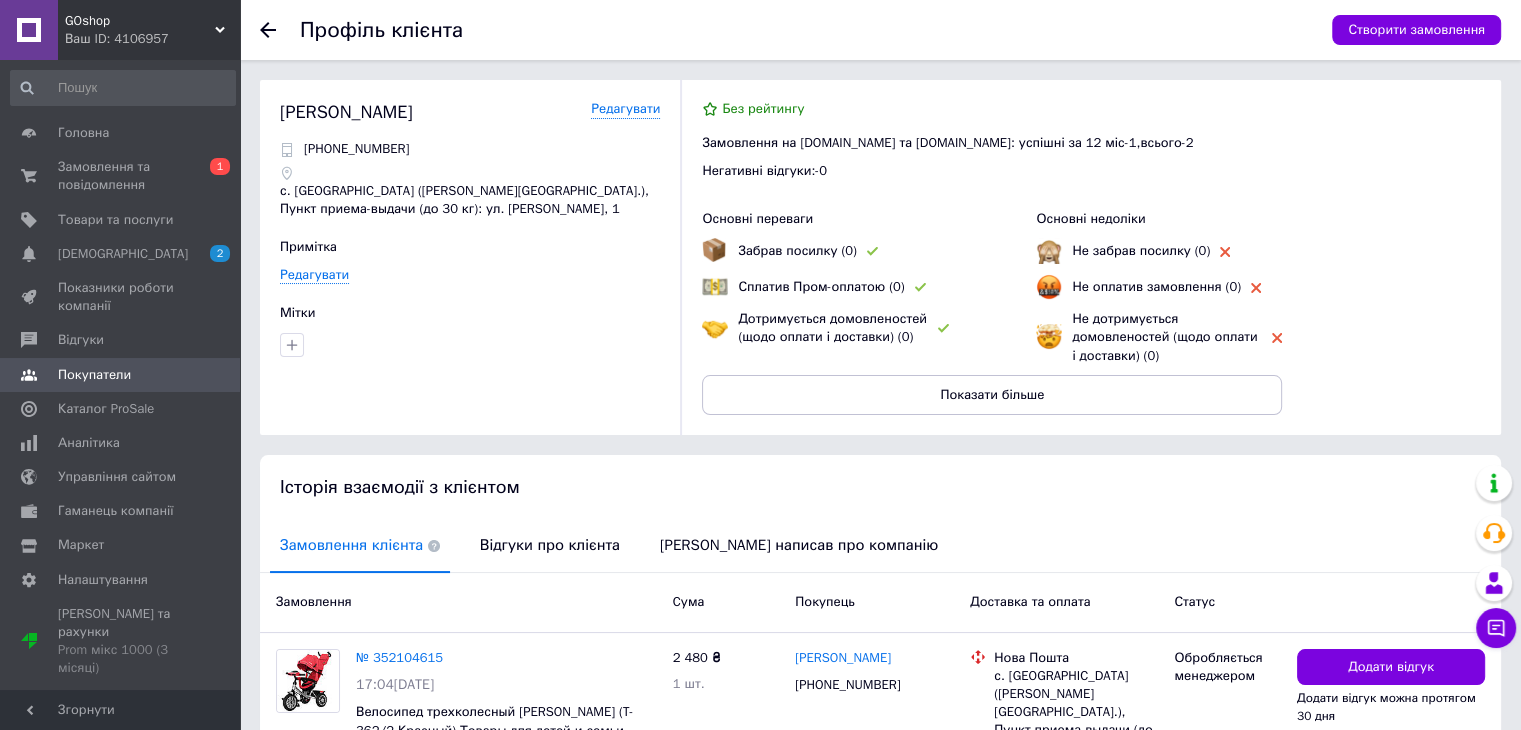 click on "[PERSON_NAME]" at bounding box center (470, 112) 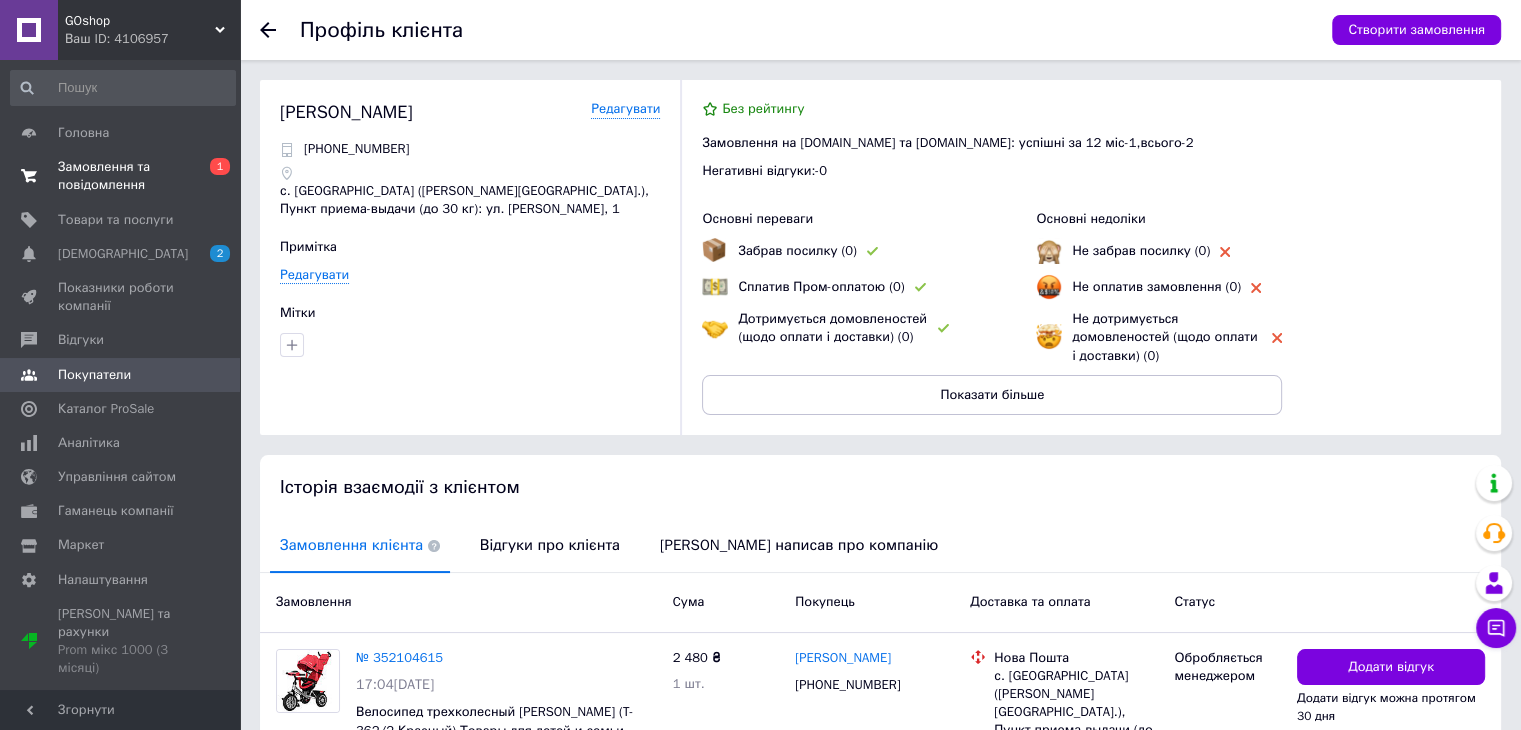 click on "Замовлення та повідомлення" at bounding box center (121, 176) 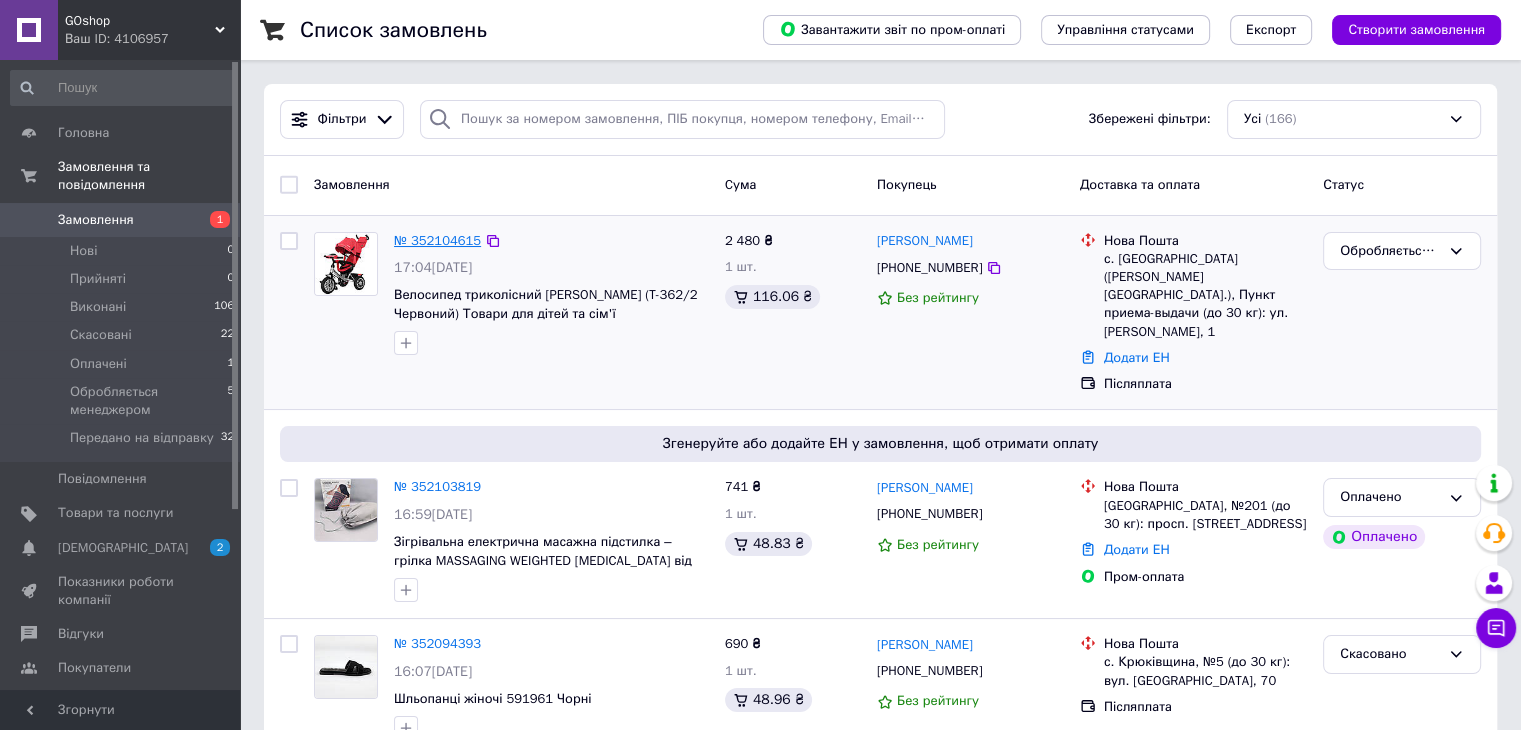click on "№ 352104615" at bounding box center (437, 240) 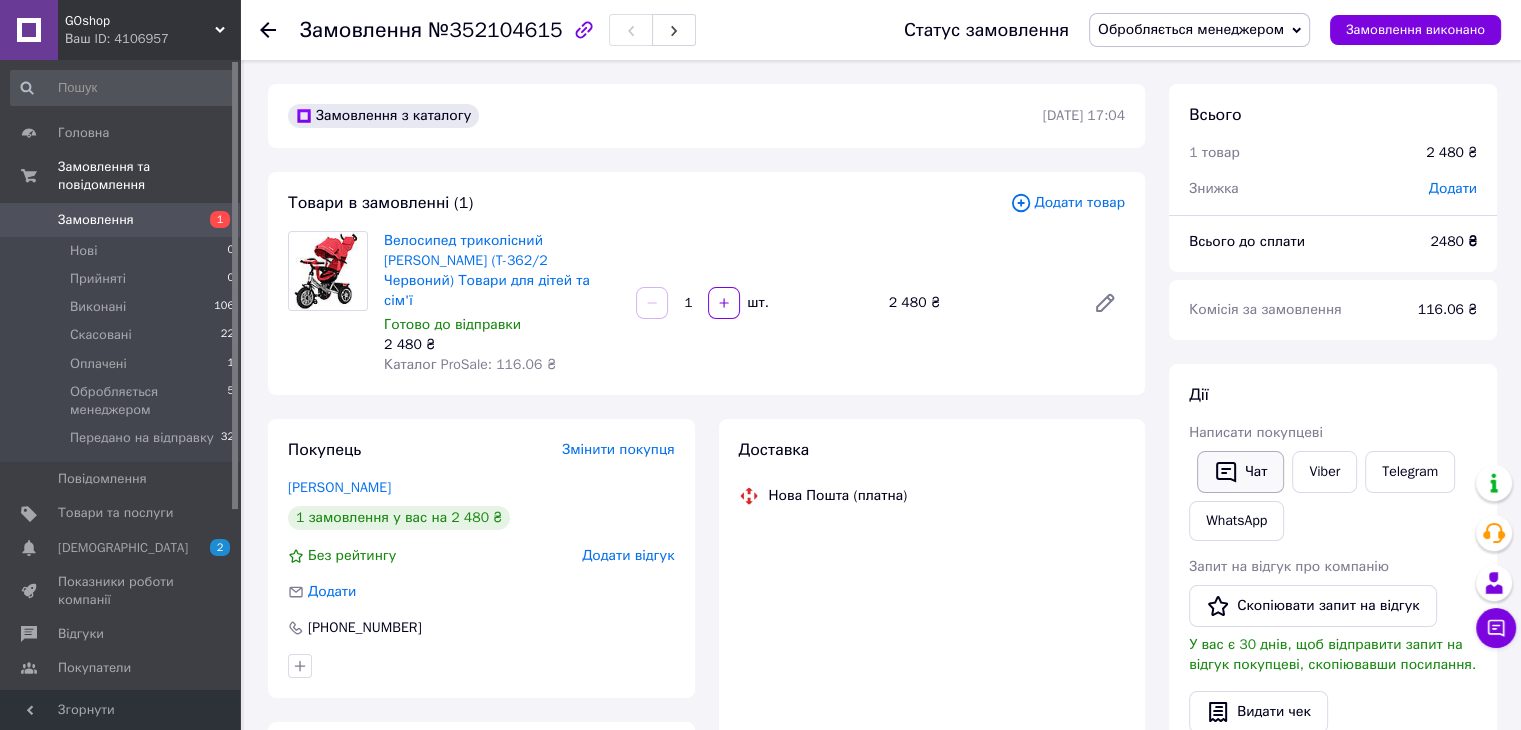 click on "[PERSON_NAME] покупцеві   Чат Viber Telegram WhatsApp Запит на відгук про компанію   Скопіювати запит на відгук У вас є 30 днів, щоб відправити запит на відгук покупцеві, скопіювавши посилання.   Видати чек   Завантажити PDF   Друк PDF   Дублювати замовлення" at bounding box center (1333, 637) 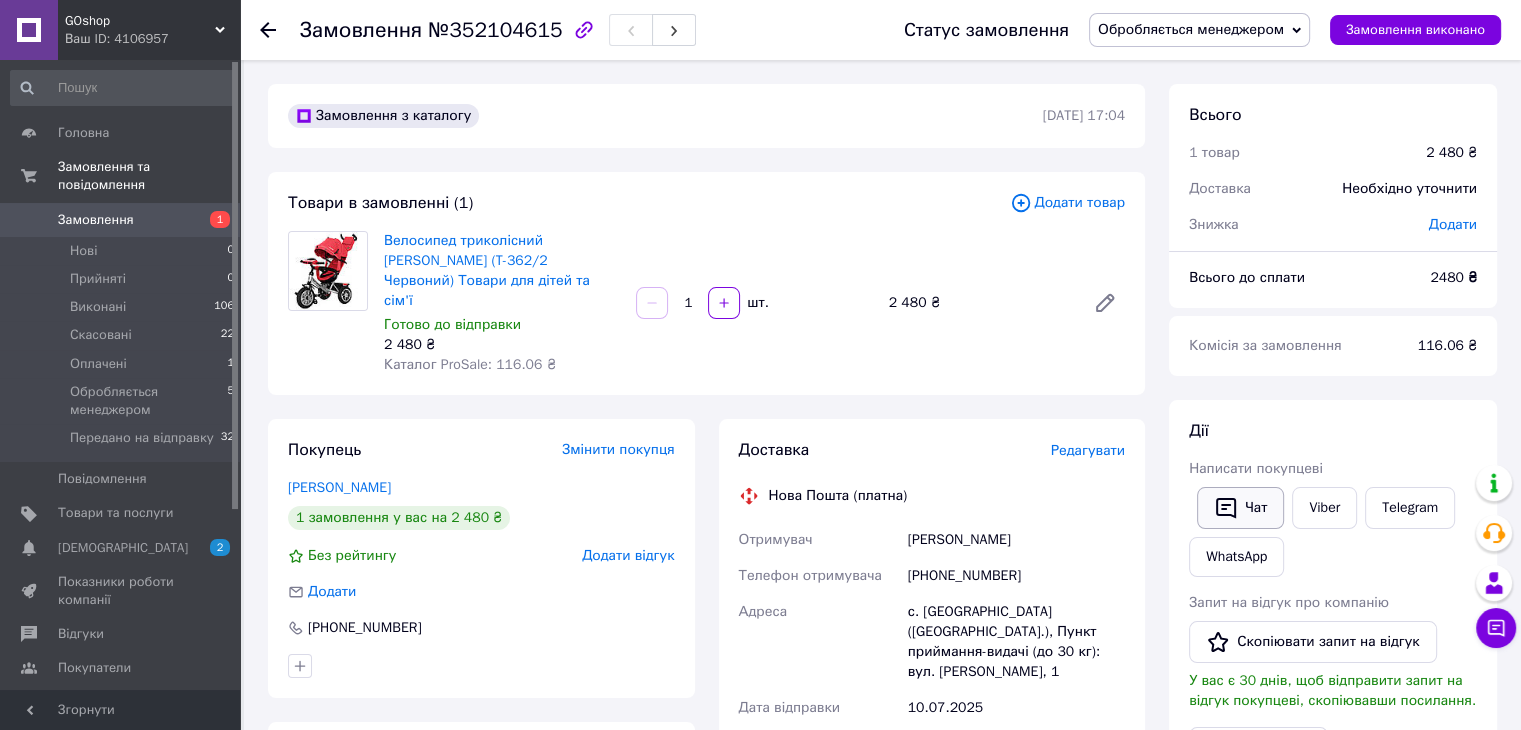 click 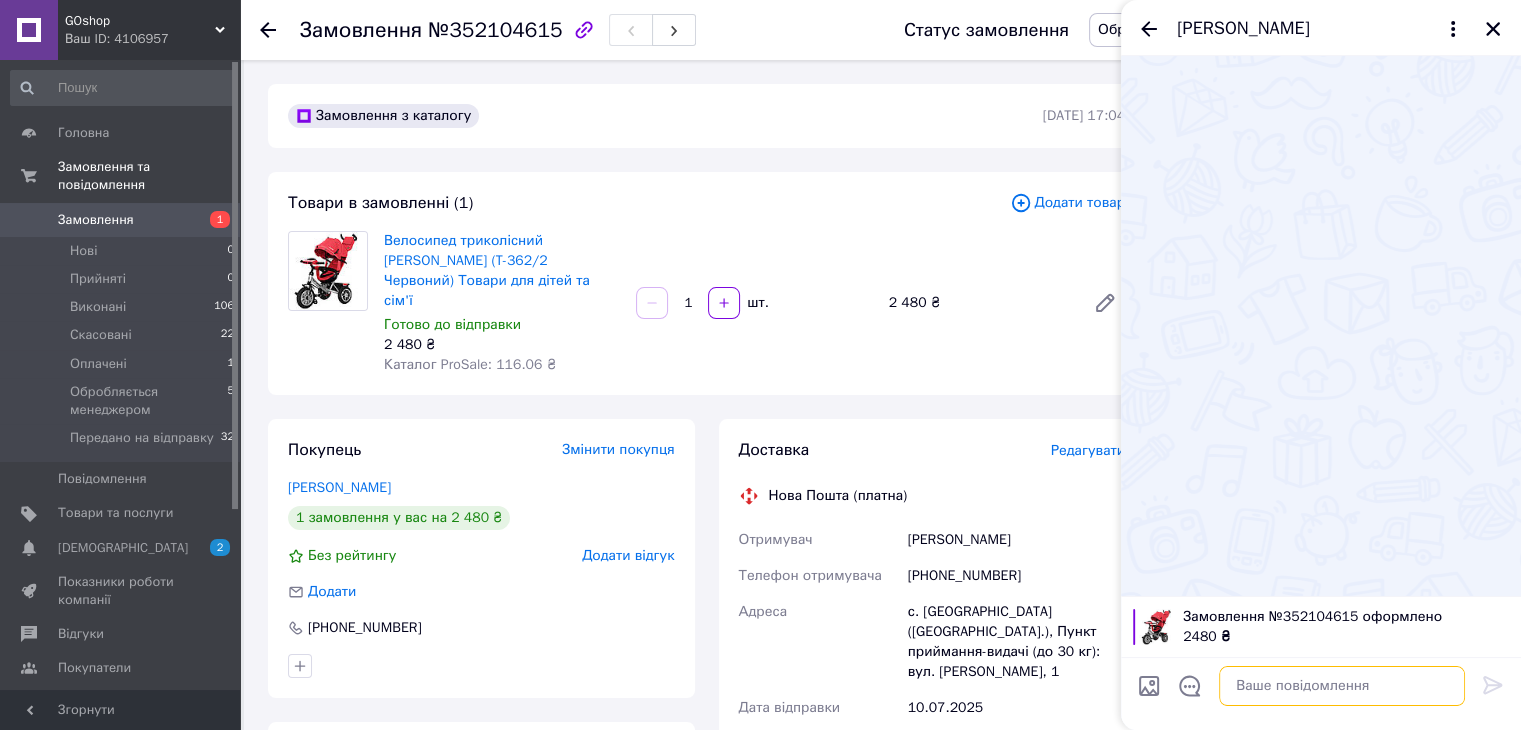click at bounding box center [1342, 686] 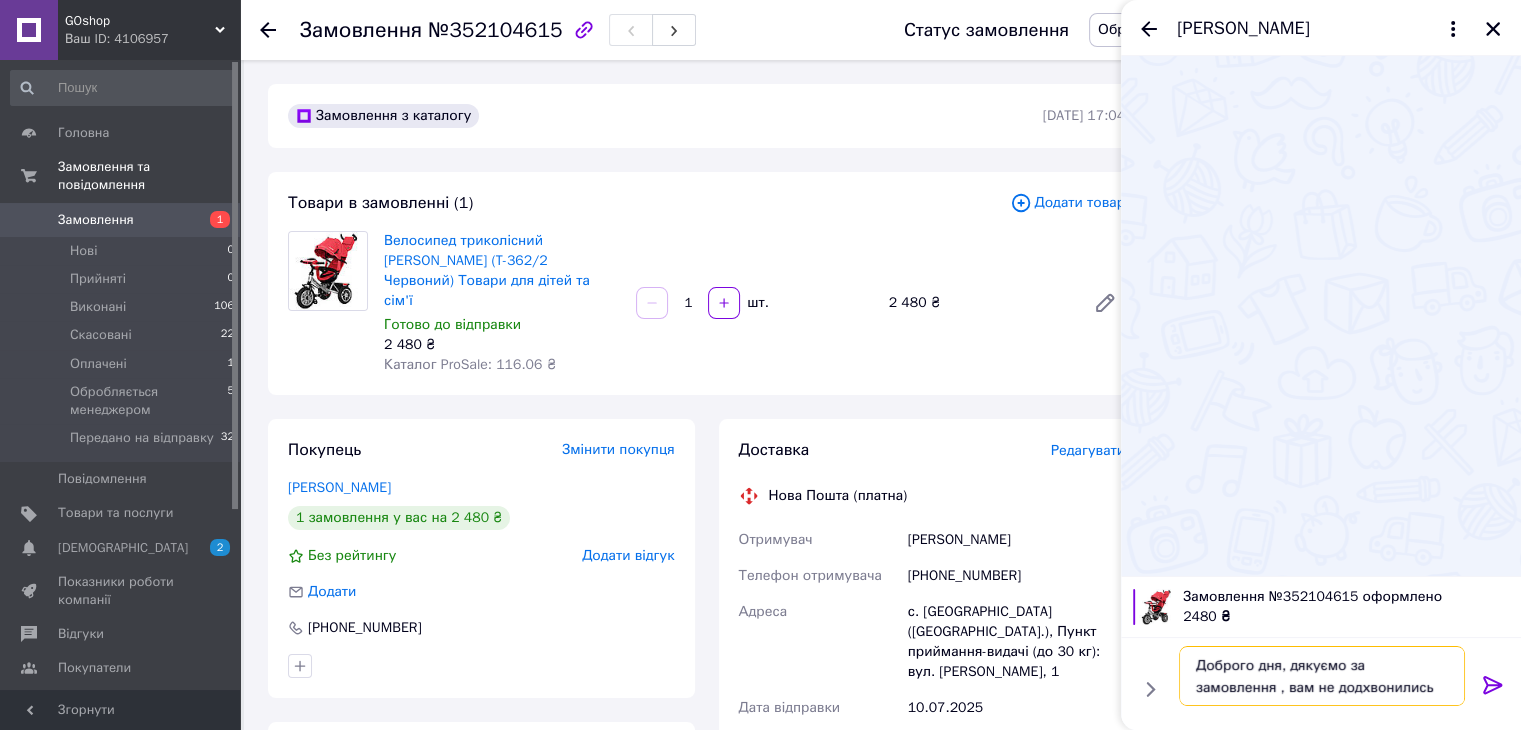 scroll, scrollTop: 1, scrollLeft: 0, axis: vertical 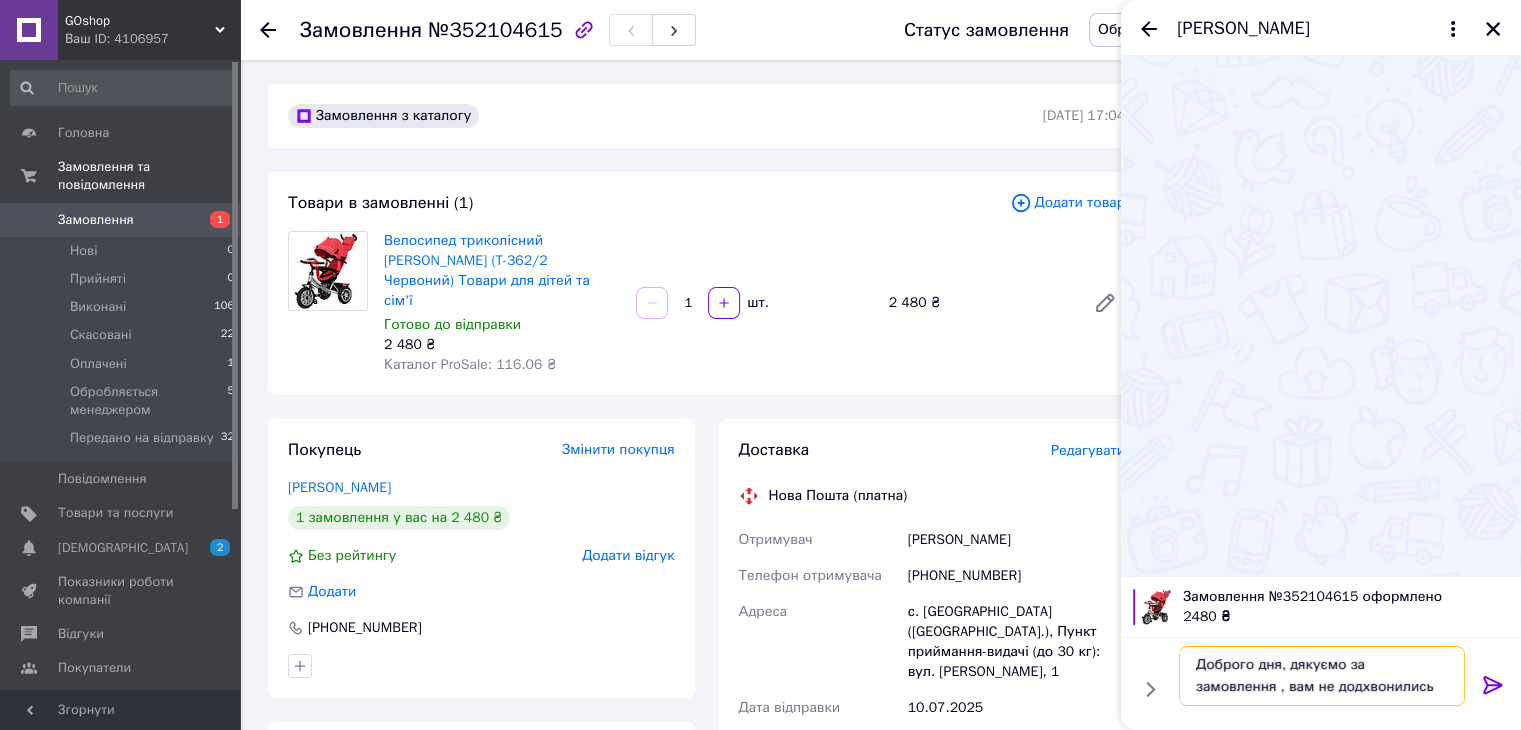 click on "Доброго дня, дякуємо за замовлення , вам не додхвонились" at bounding box center [1322, 676] 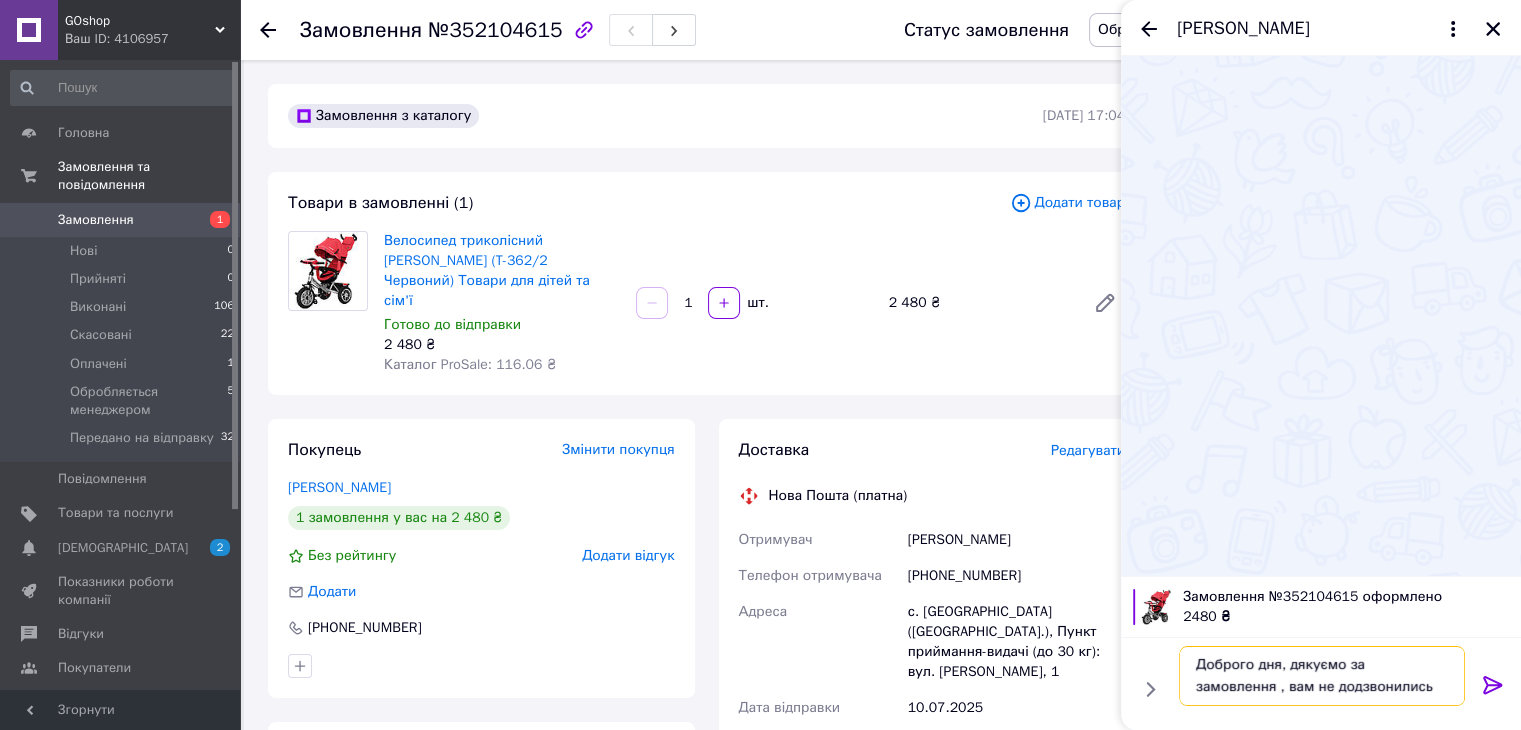 click on "Доброго дня, дякуємо за замовлення , вам не додзвонились" at bounding box center (1322, 676) 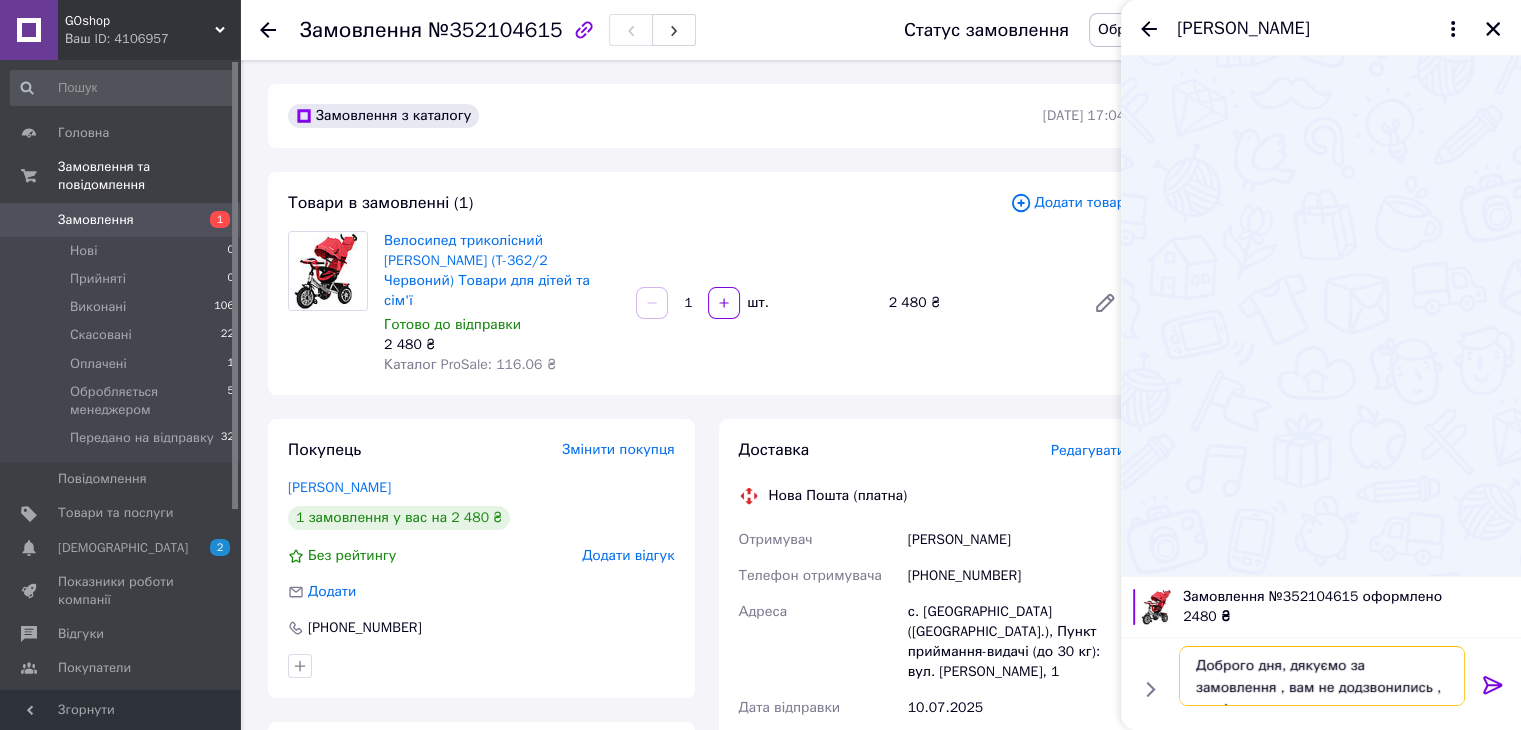 scroll, scrollTop: 1, scrollLeft: 0, axis: vertical 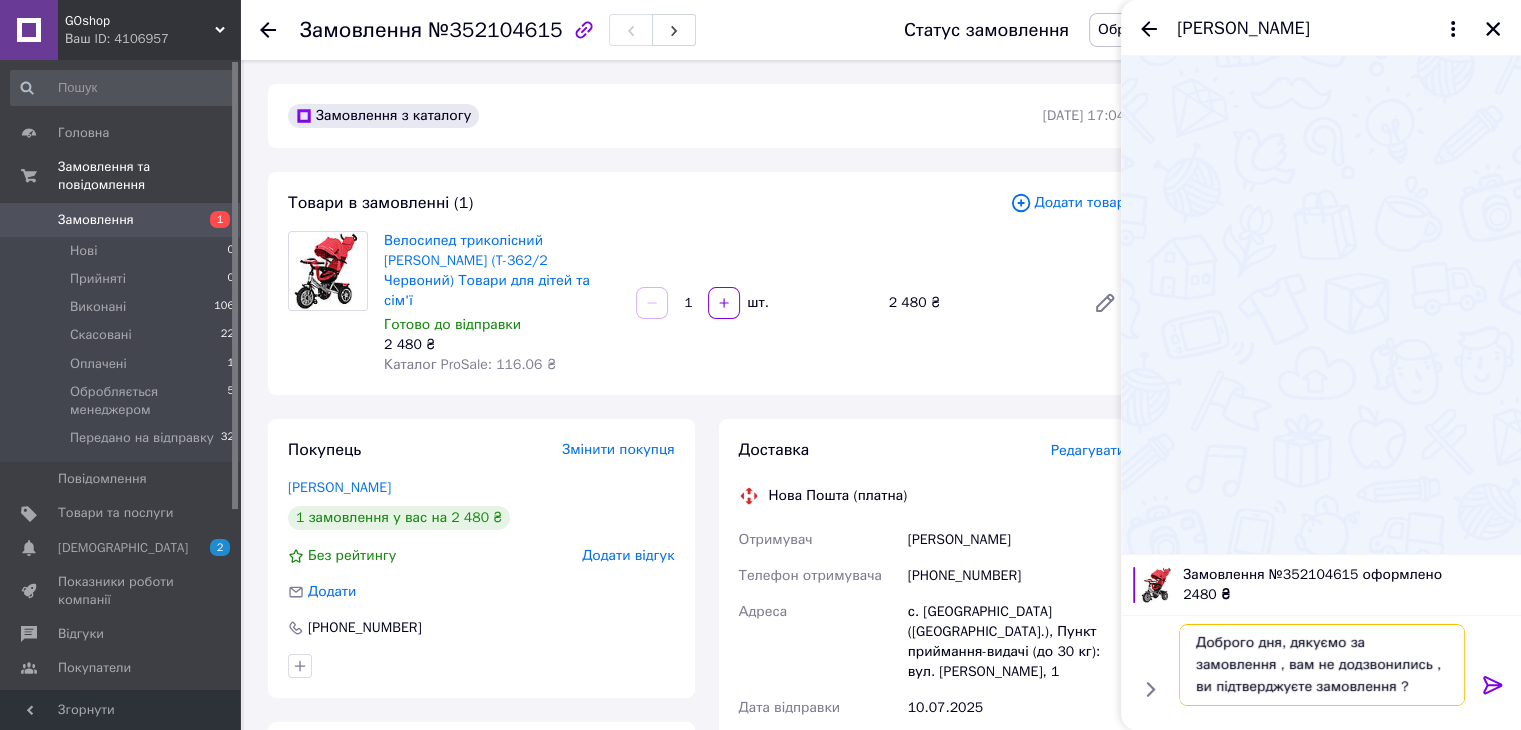 type on "Доброго дня, дякуємо за замовлення , вам не додзвонились , ви підтверджуєте замовлення ?" 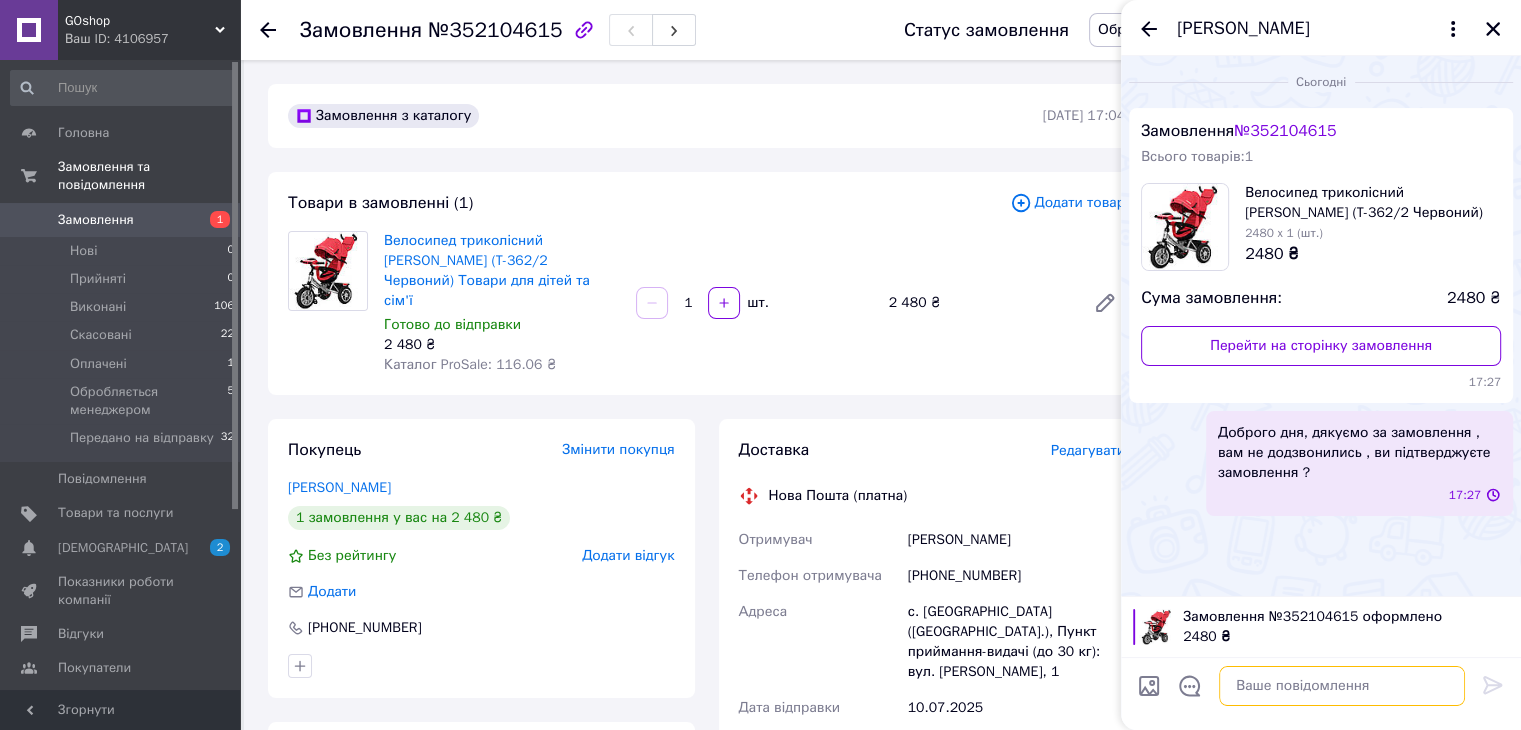 scroll, scrollTop: 0, scrollLeft: 0, axis: both 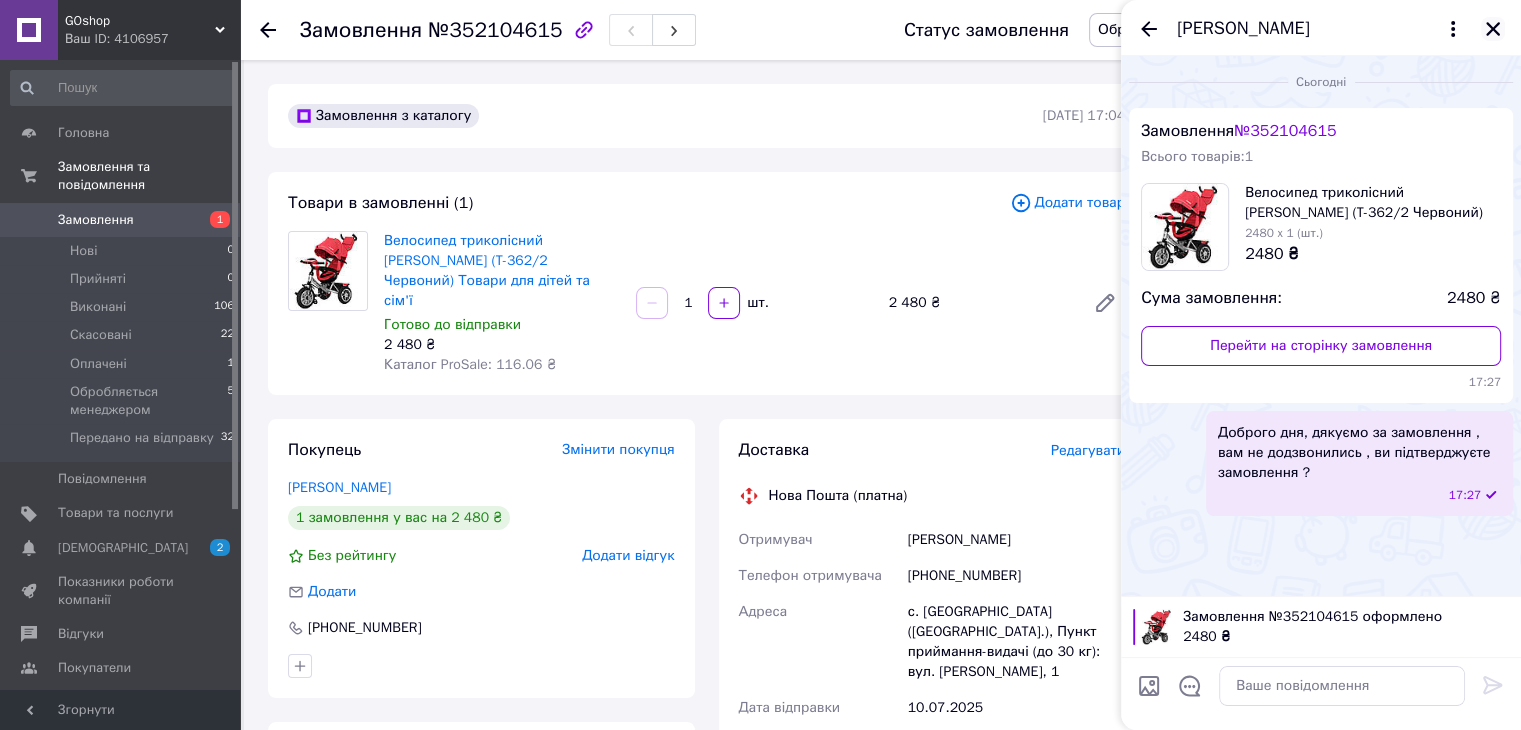 click 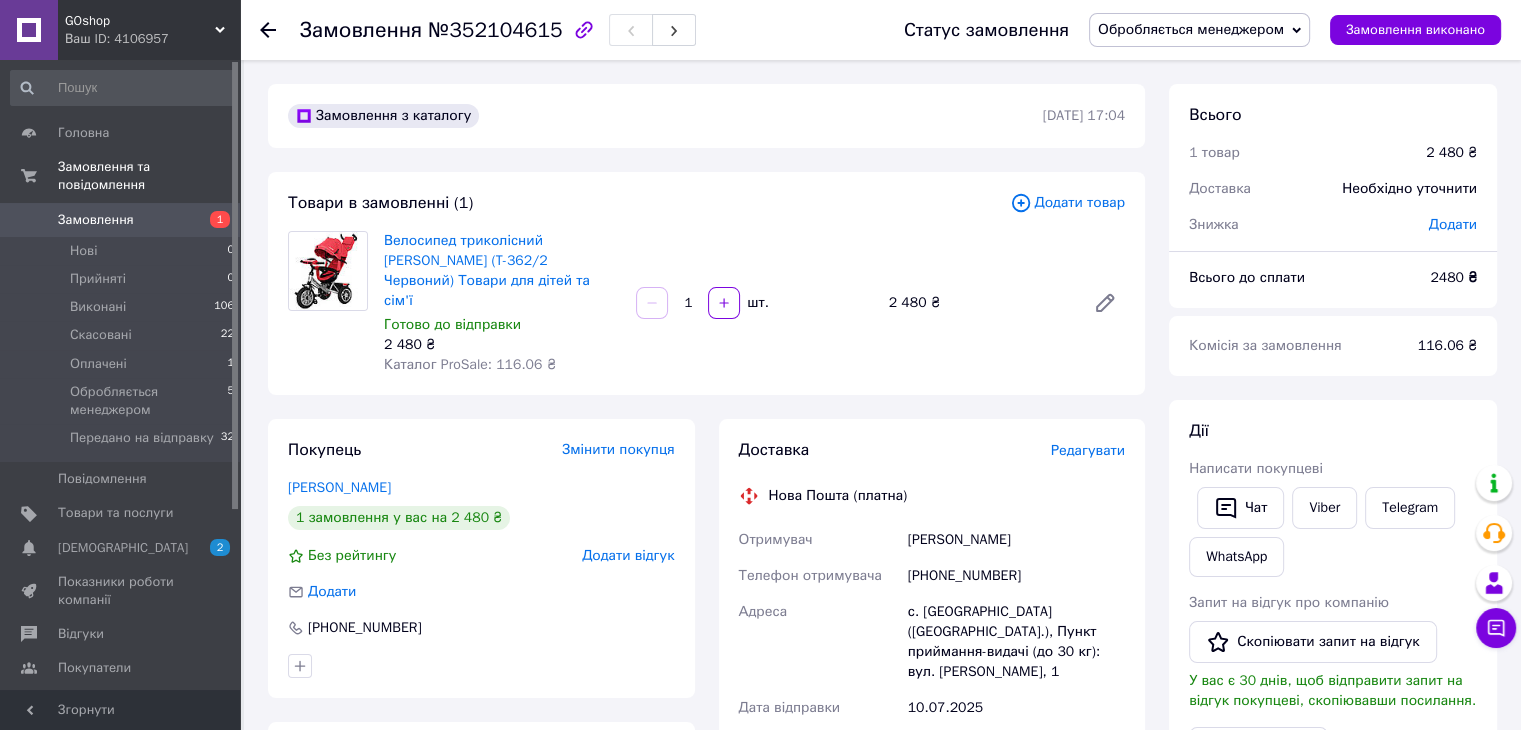 click on "1" at bounding box center (212, 220) 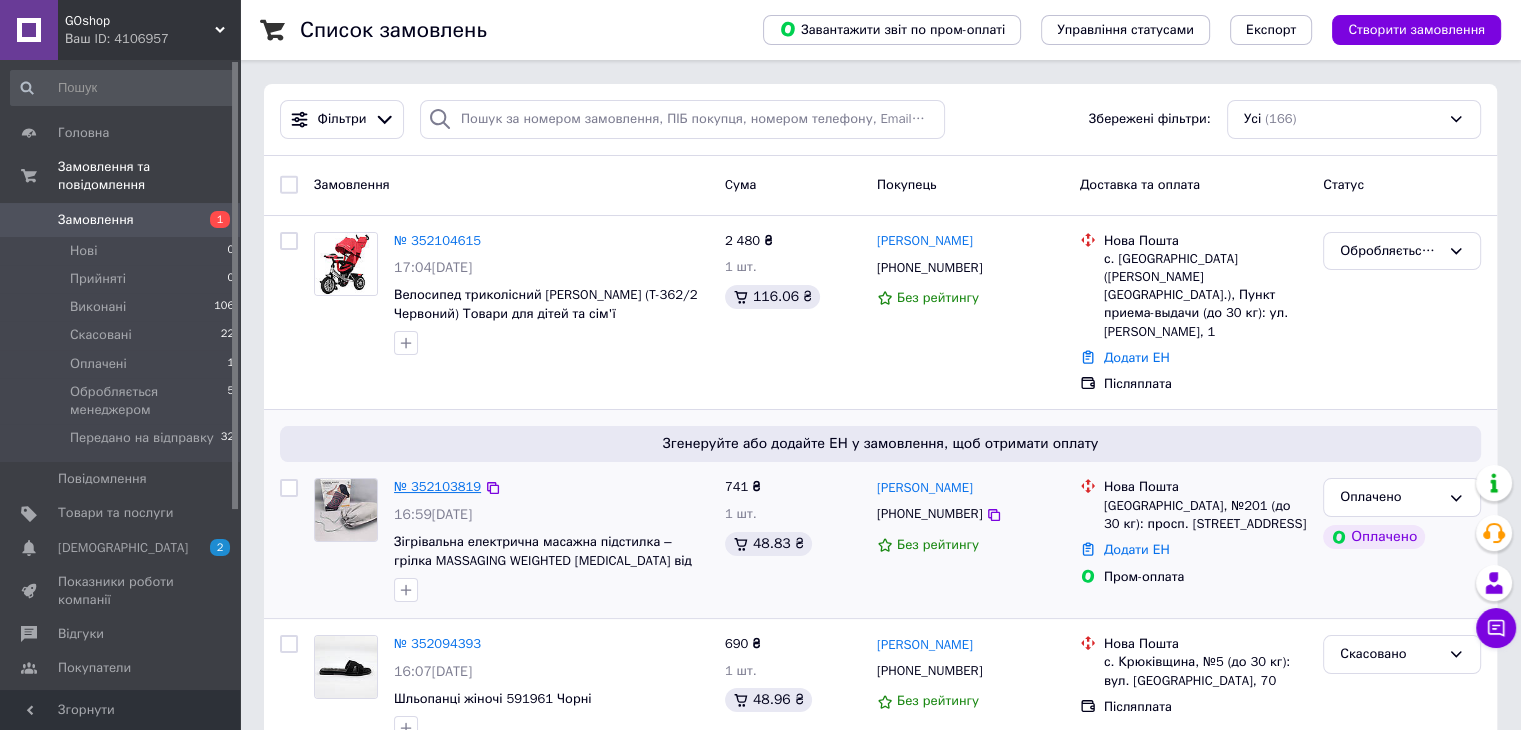 click on "№ 352103819" at bounding box center [437, 486] 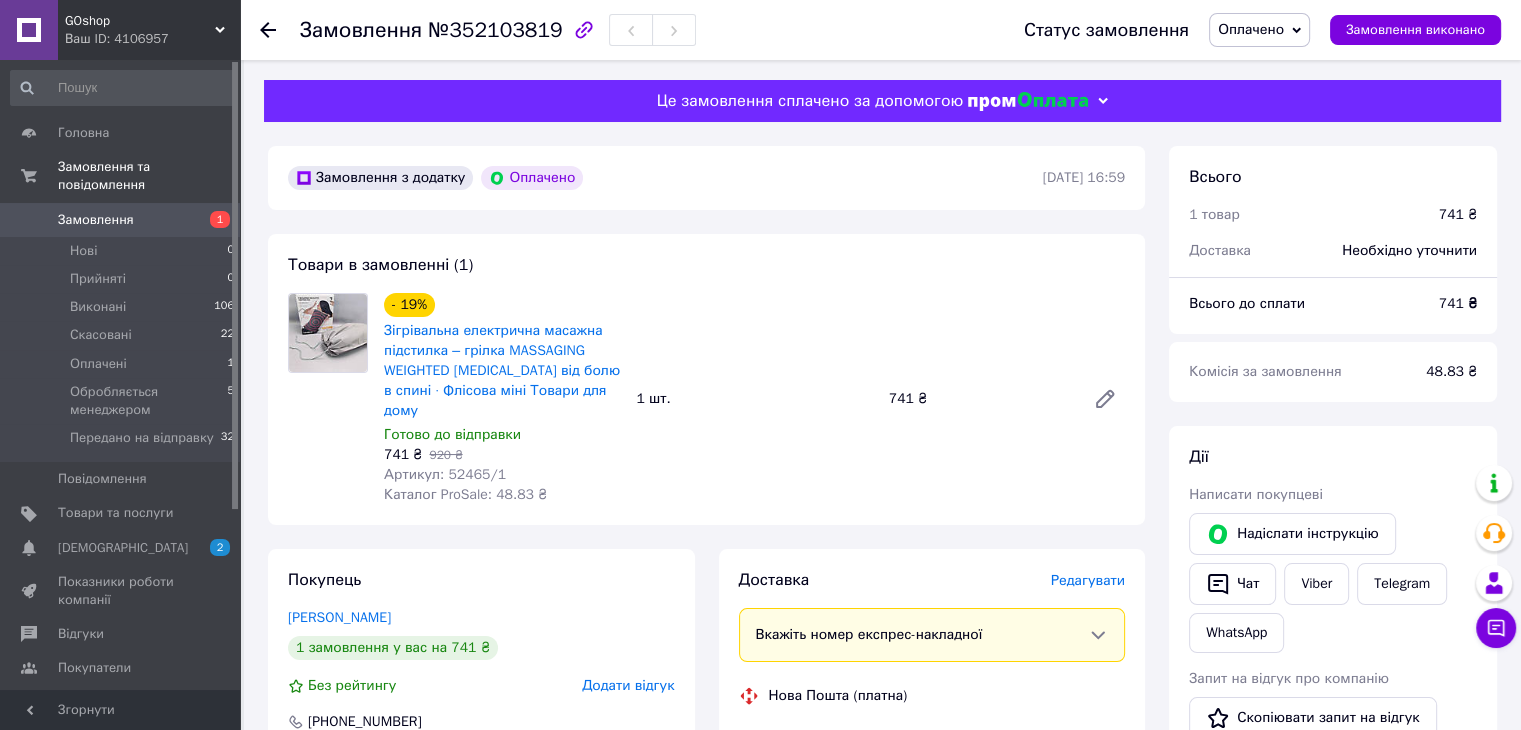 click on "Оплачено" at bounding box center [1251, 29] 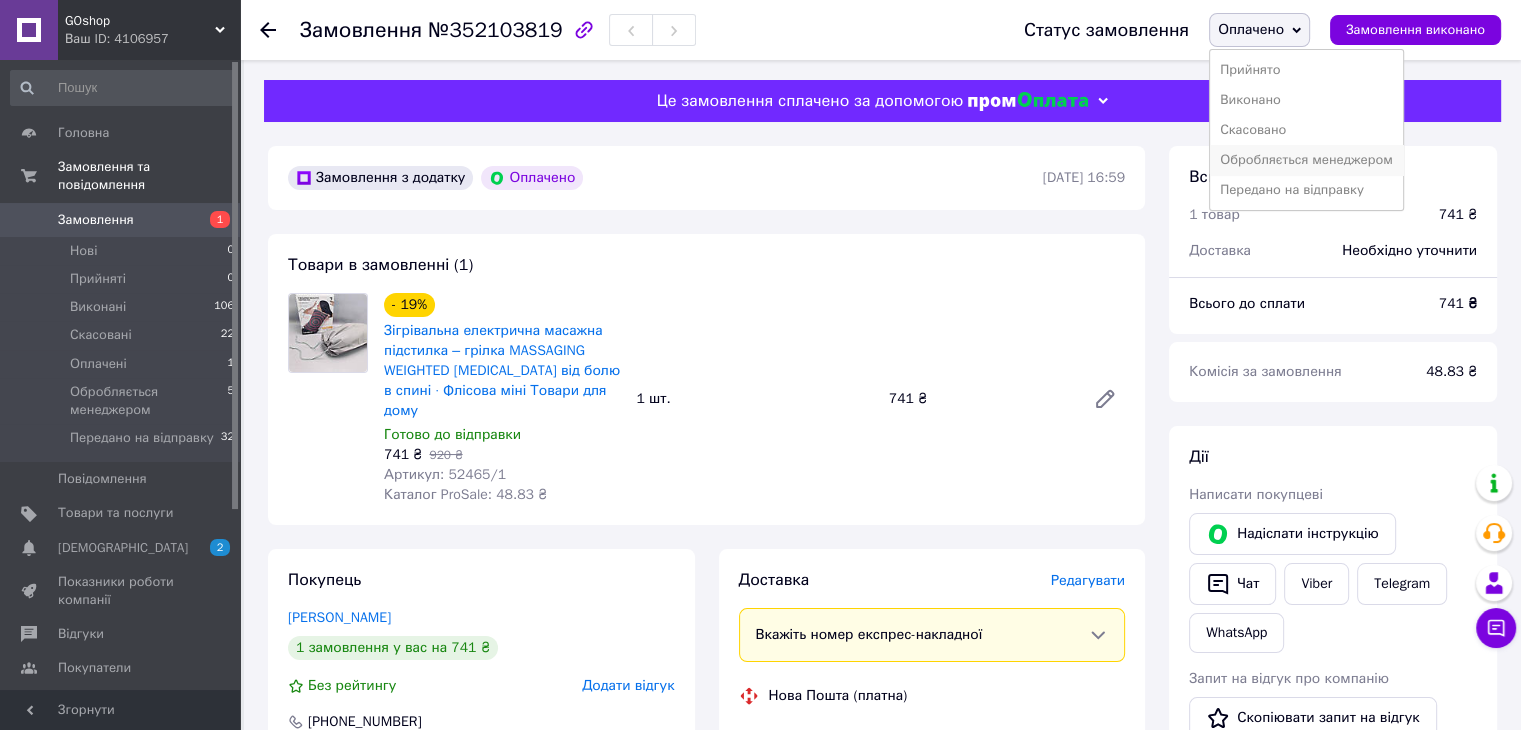 click on "Обробляється менеджером" at bounding box center (1306, 160) 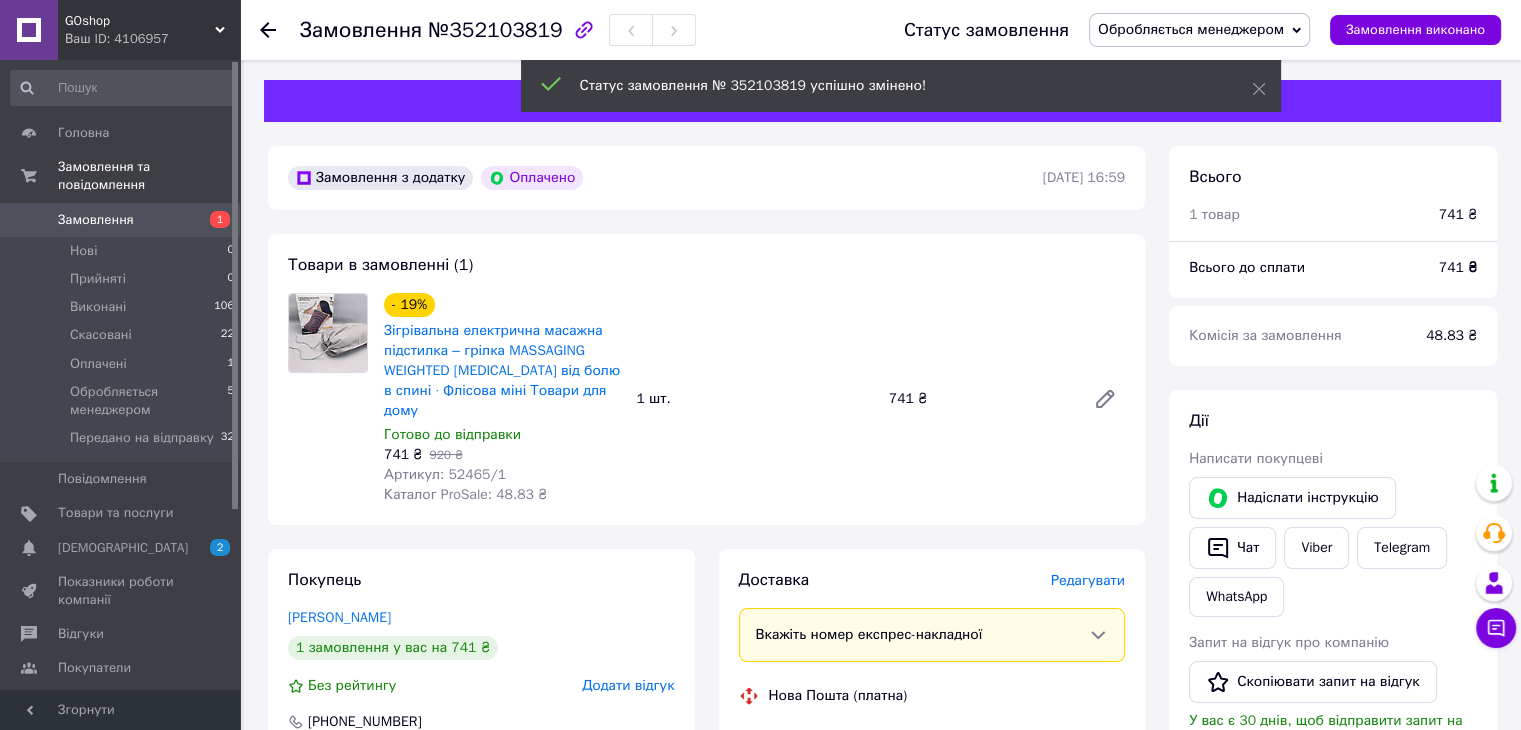 click on "Артикул: 52465/1" at bounding box center (445, 474) 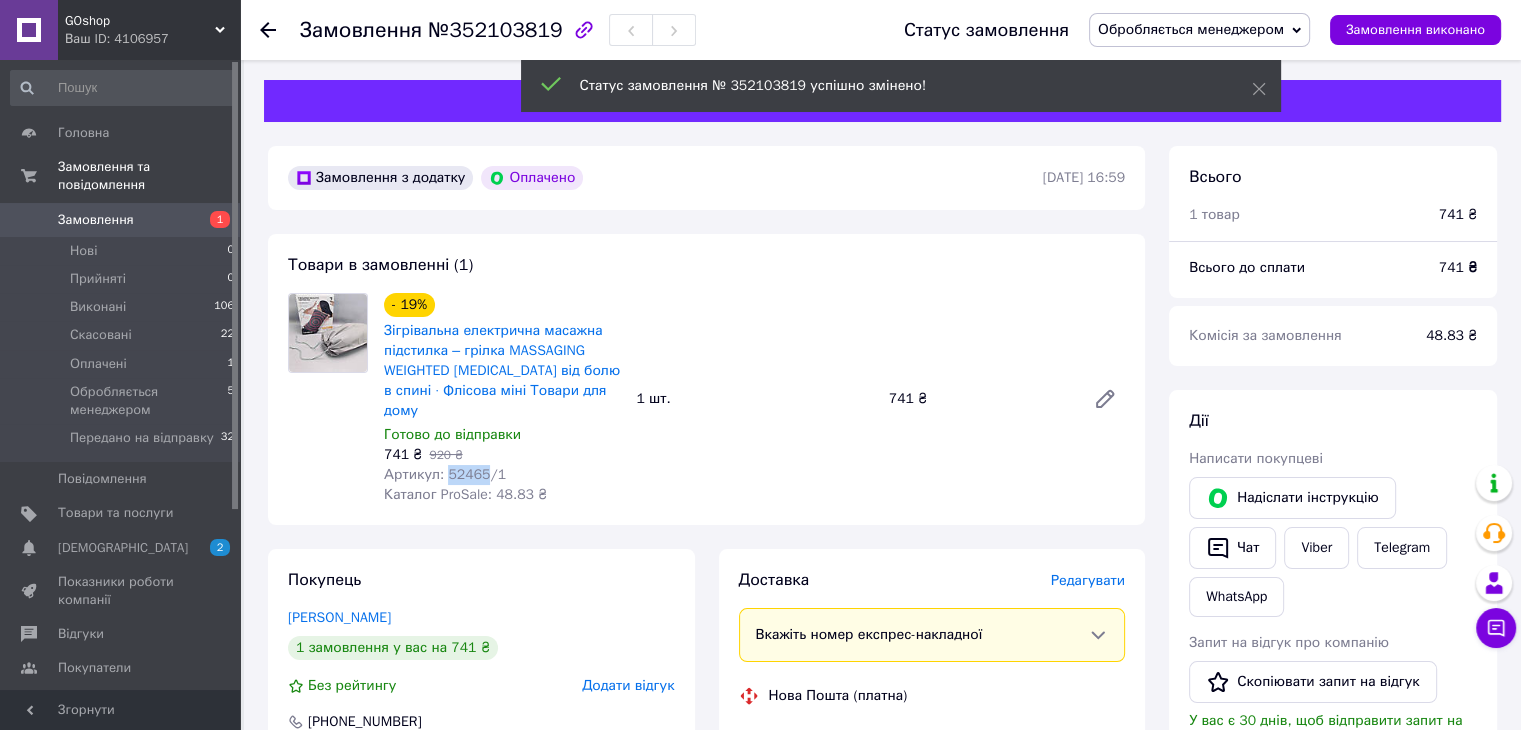 click on "Артикул: 52465/1" at bounding box center [445, 474] 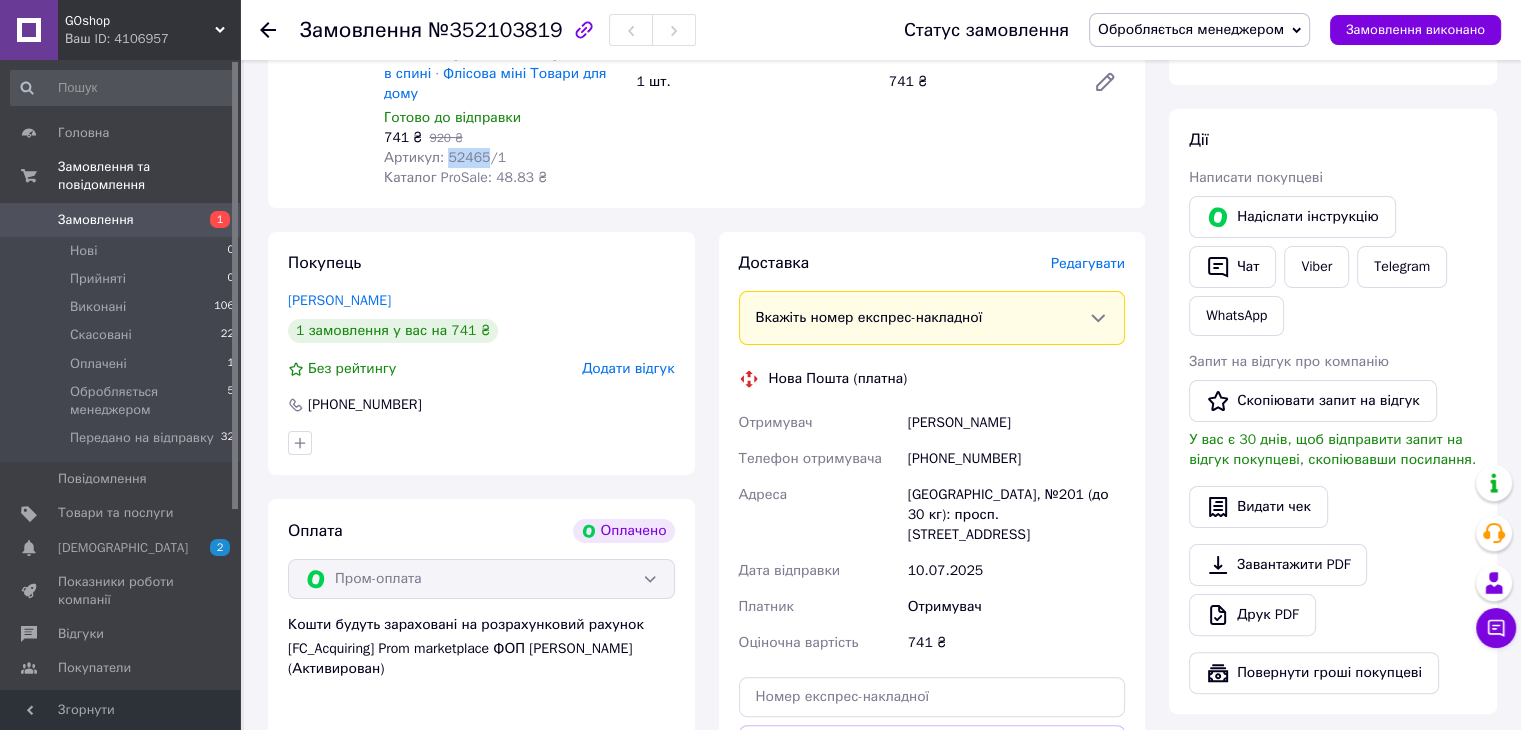 scroll, scrollTop: 266, scrollLeft: 0, axis: vertical 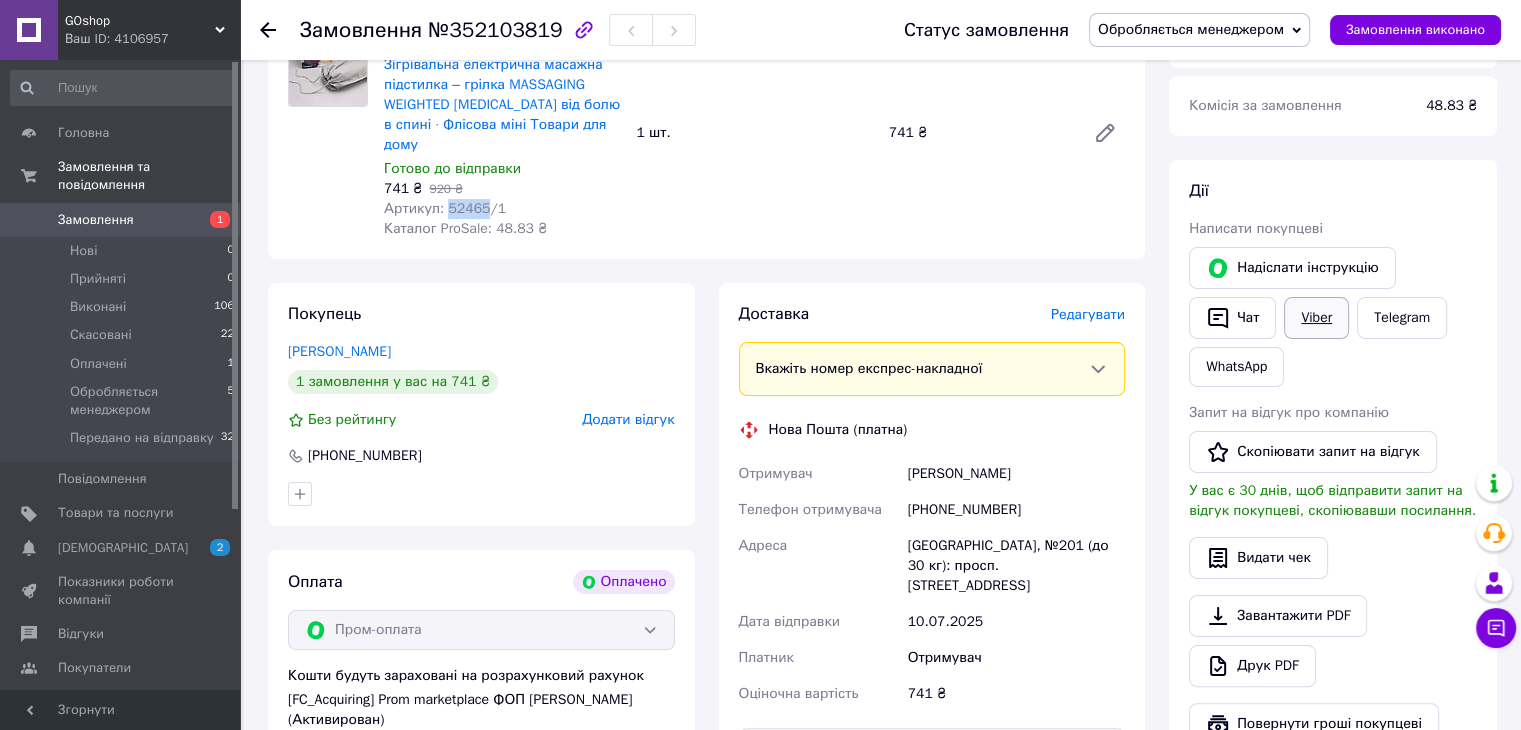 click on "Viber" at bounding box center (1316, 318) 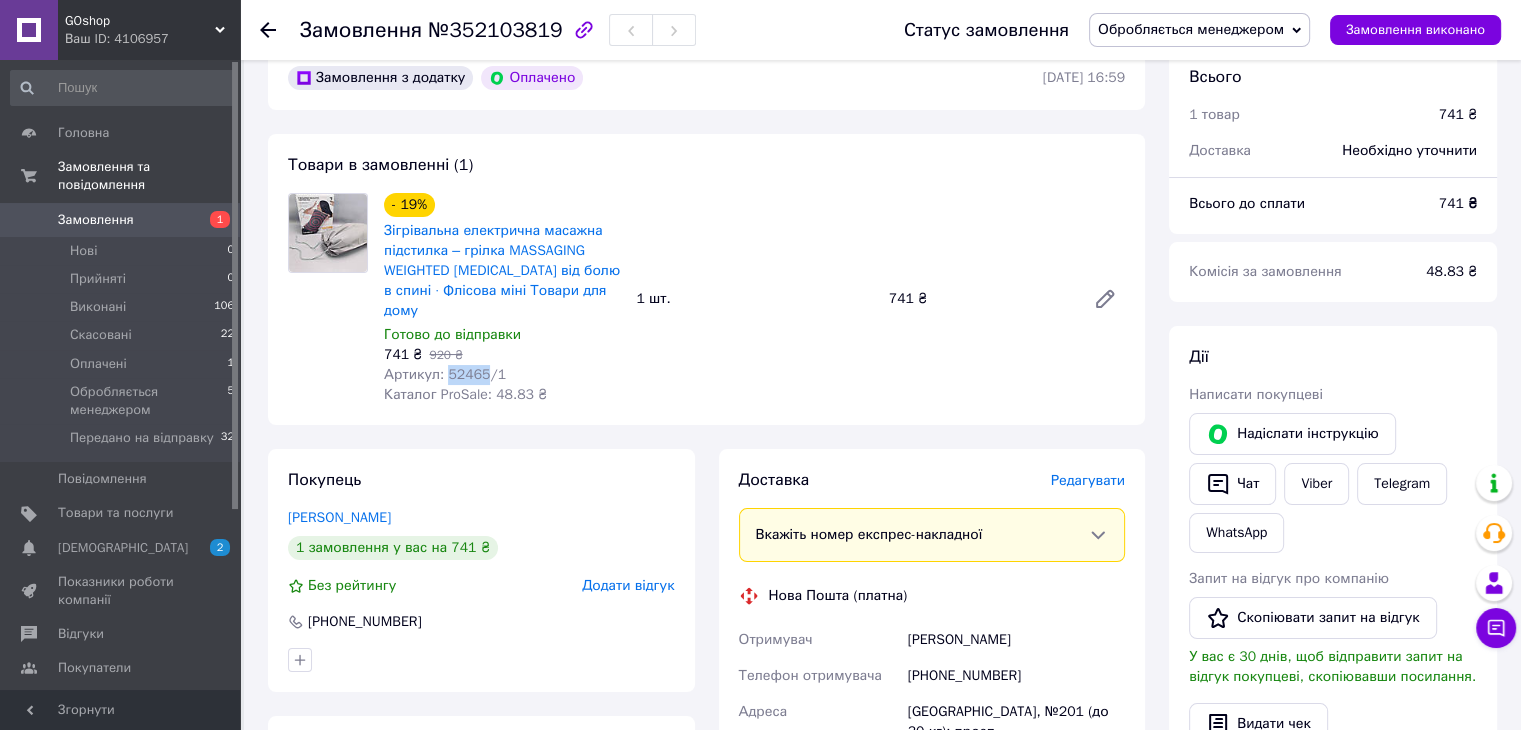 scroll, scrollTop: 0, scrollLeft: 0, axis: both 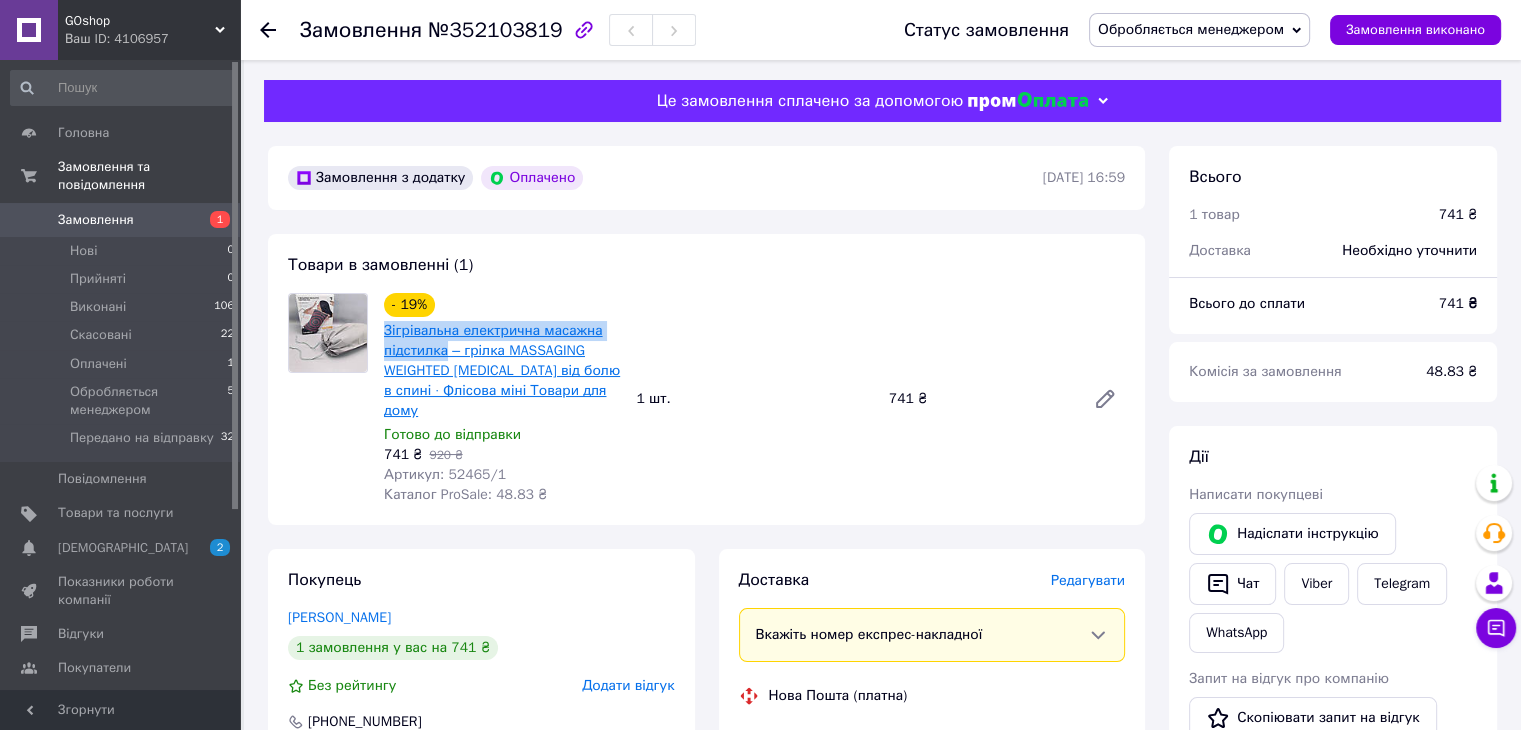 drag, startPoint x: 378, startPoint y: 326, endPoint x: 445, endPoint y: 351, distance: 71.51224 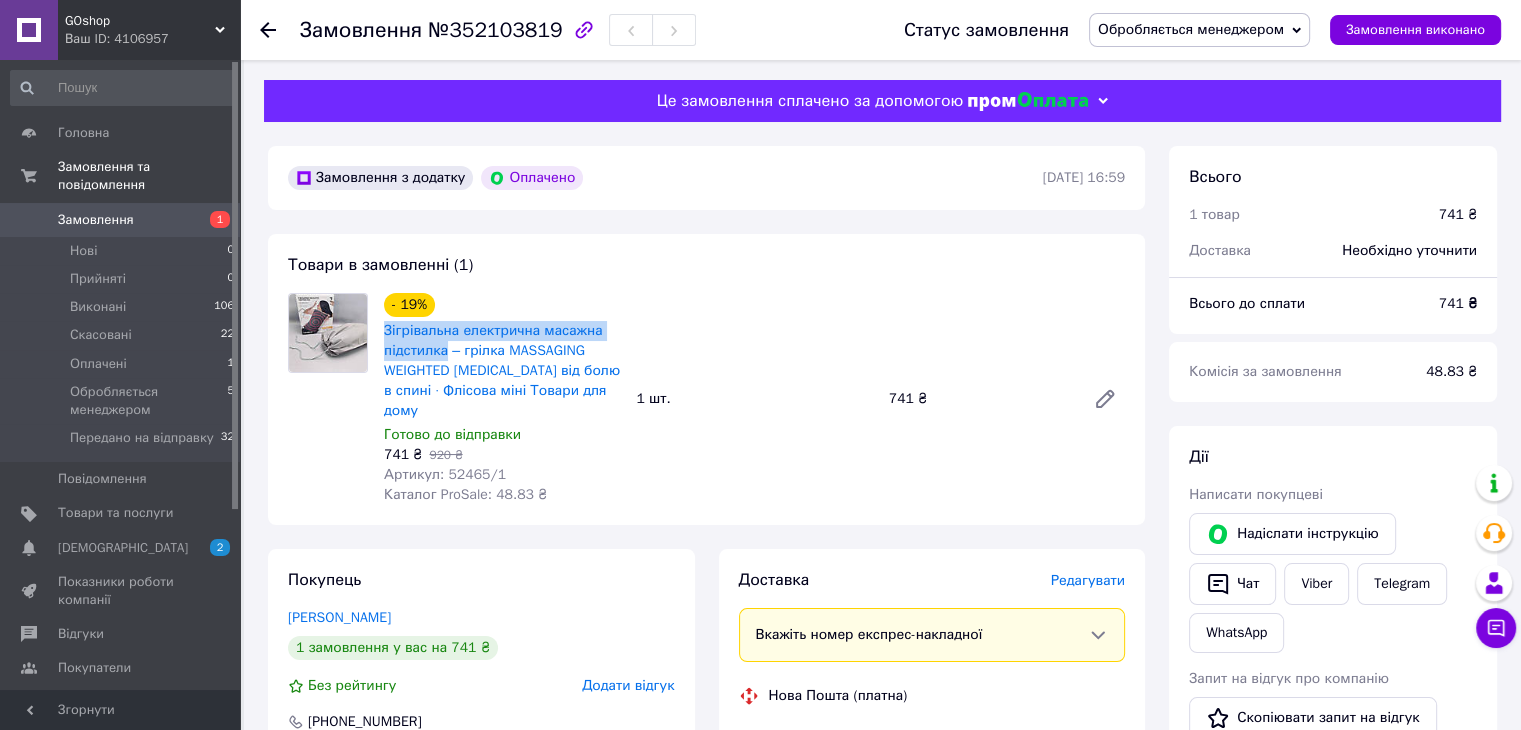 copy on "Зігрівальна електрична масажна підстилка" 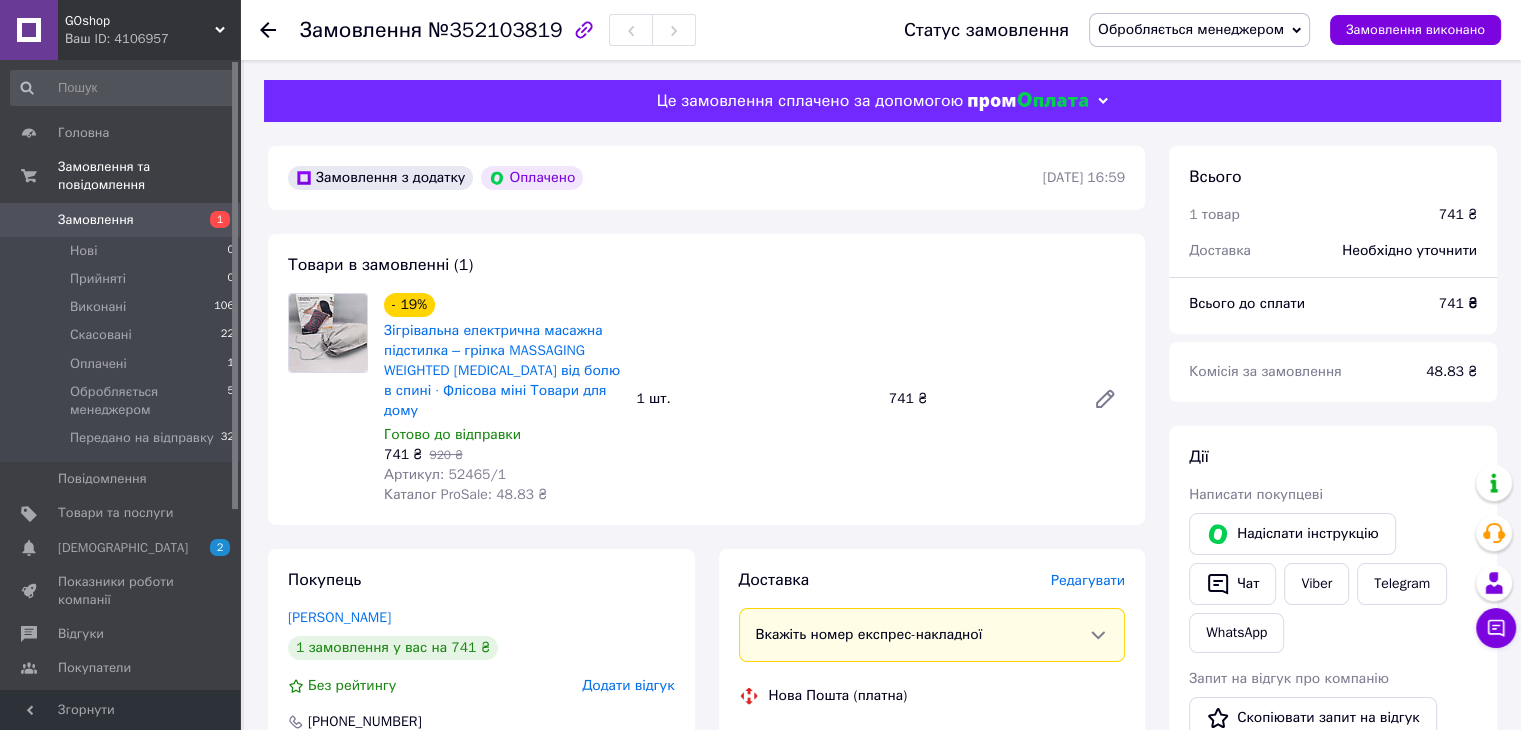 click on "- 19% Зігрівальна електрична масажна підстилка – грілка MASSAGING WEIGHTED [MEDICAL_DATA] від болю в спині · Флісова міні Товари для дому Готово до відправки 741 ₴   920 ₴ Артикул: 52465/1 Каталог ProSale: 48.83 ₴  1 шт. 741 ₴" at bounding box center (754, 399) 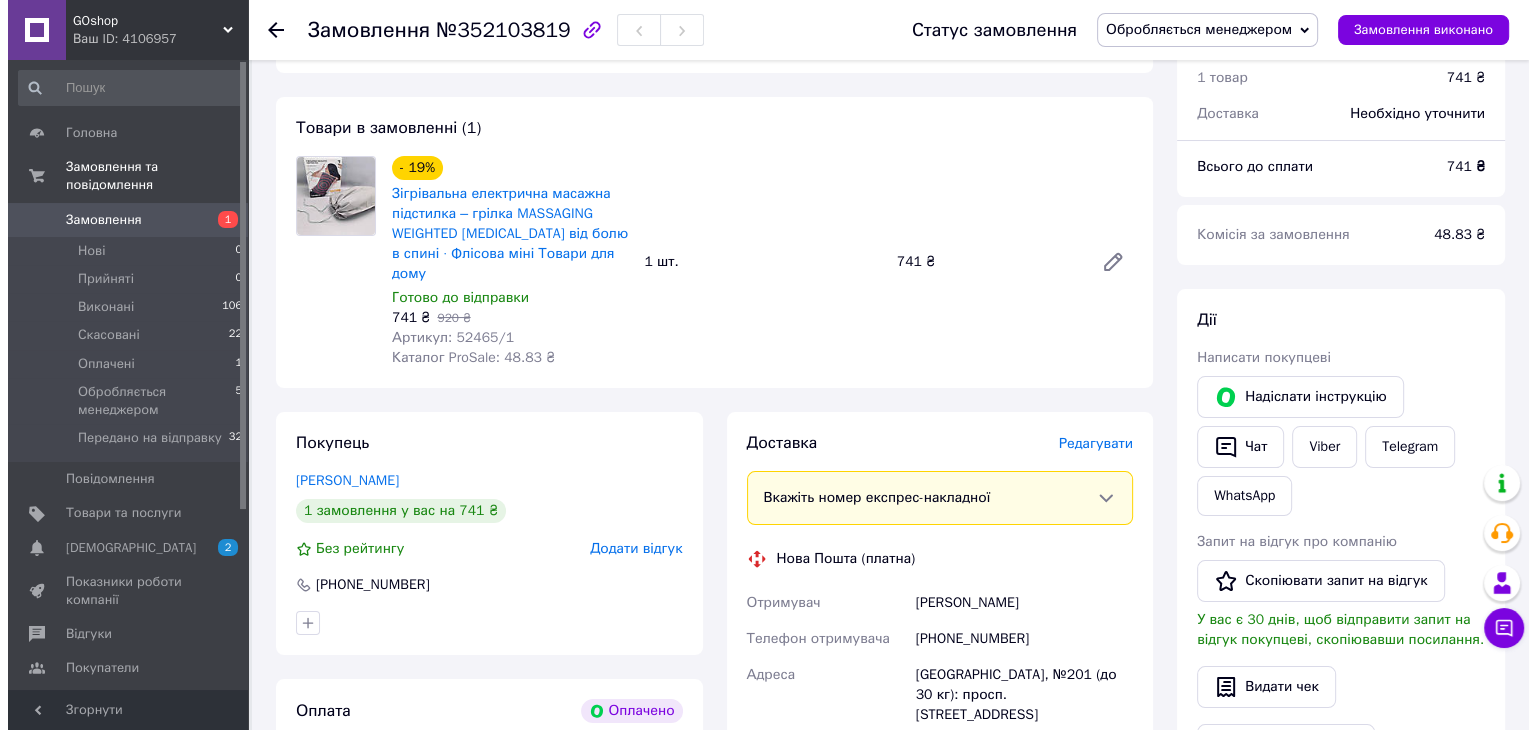 scroll, scrollTop: 266, scrollLeft: 0, axis: vertical 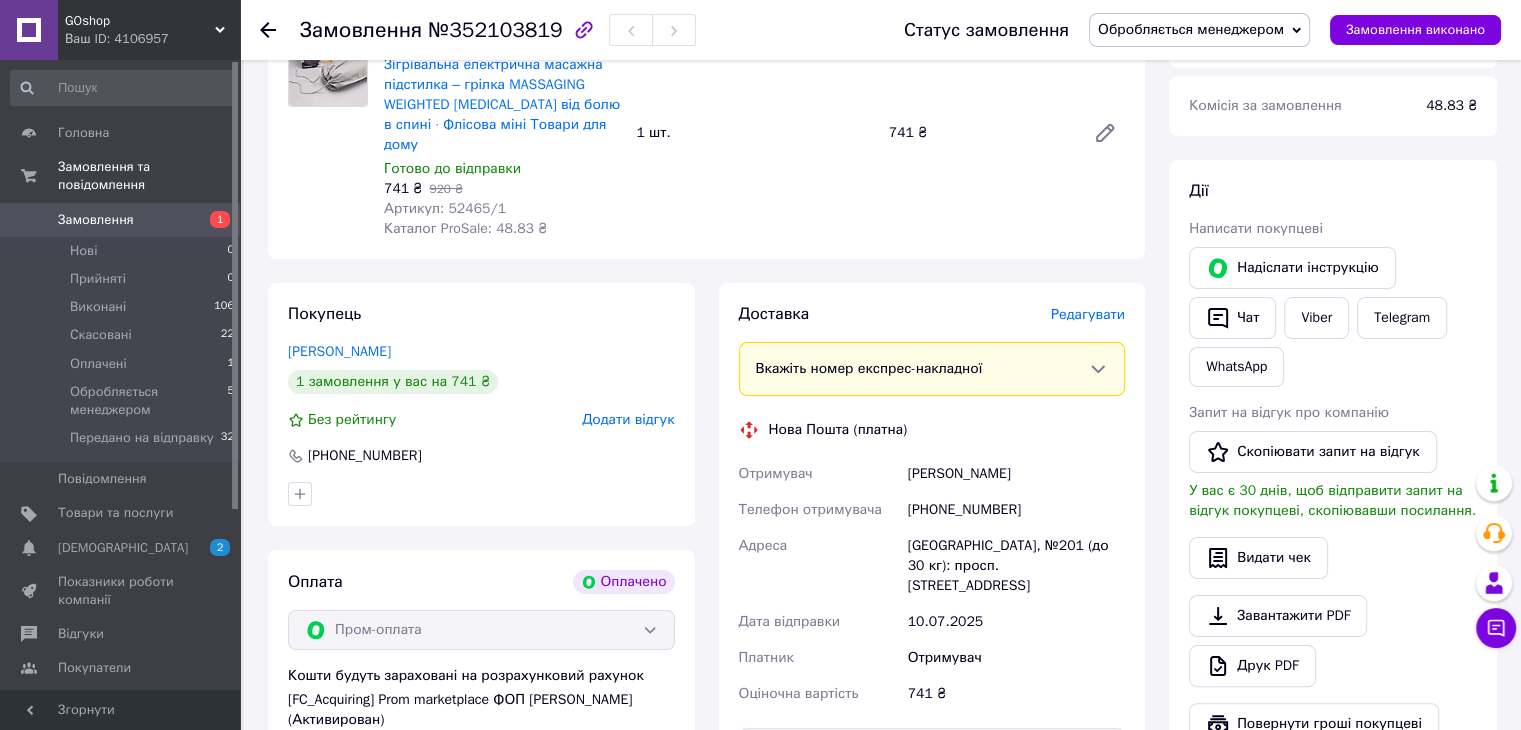 click on "Редагувати" at bounding box center [1088, 314] 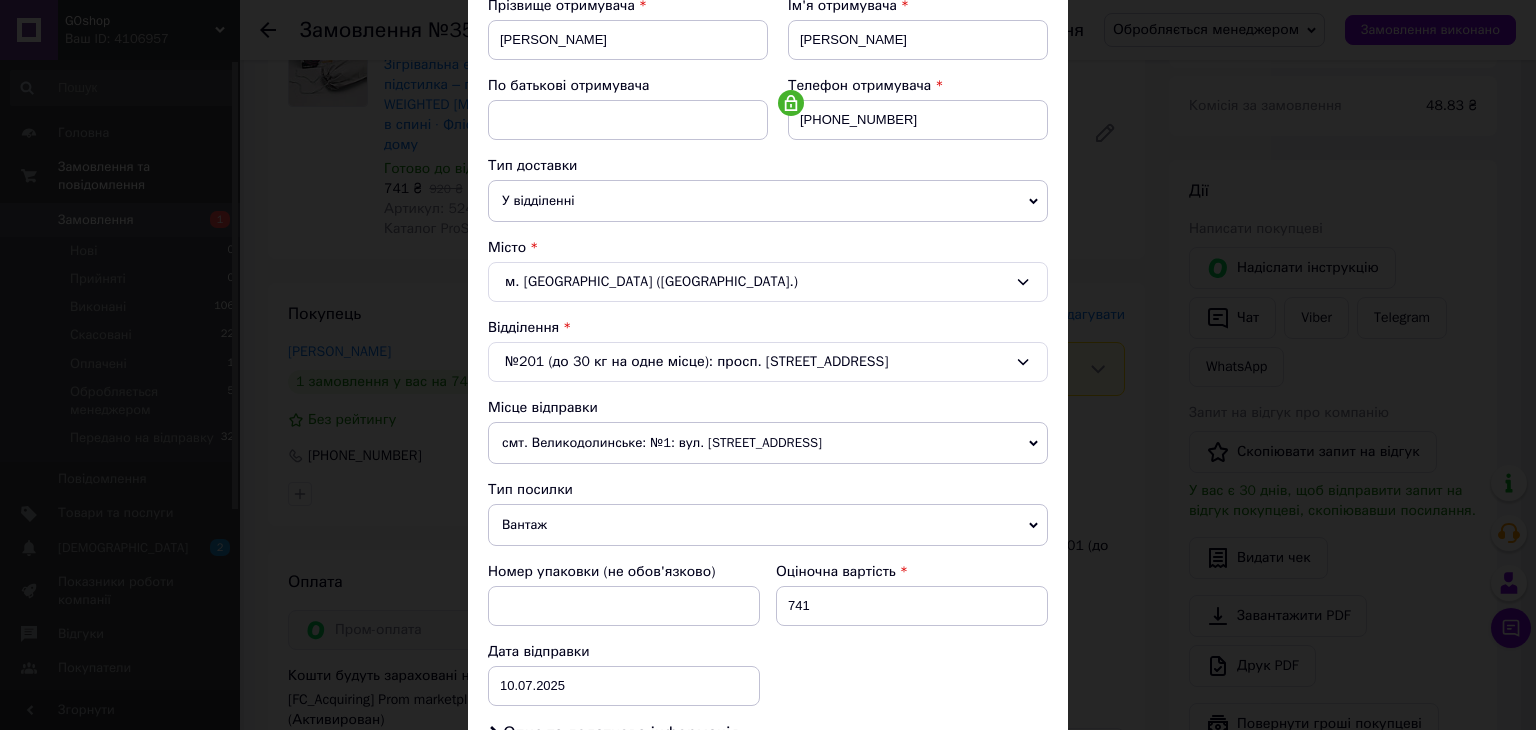 scroll, scrollTop: 400, scrollLeft: 0, axis: vertical 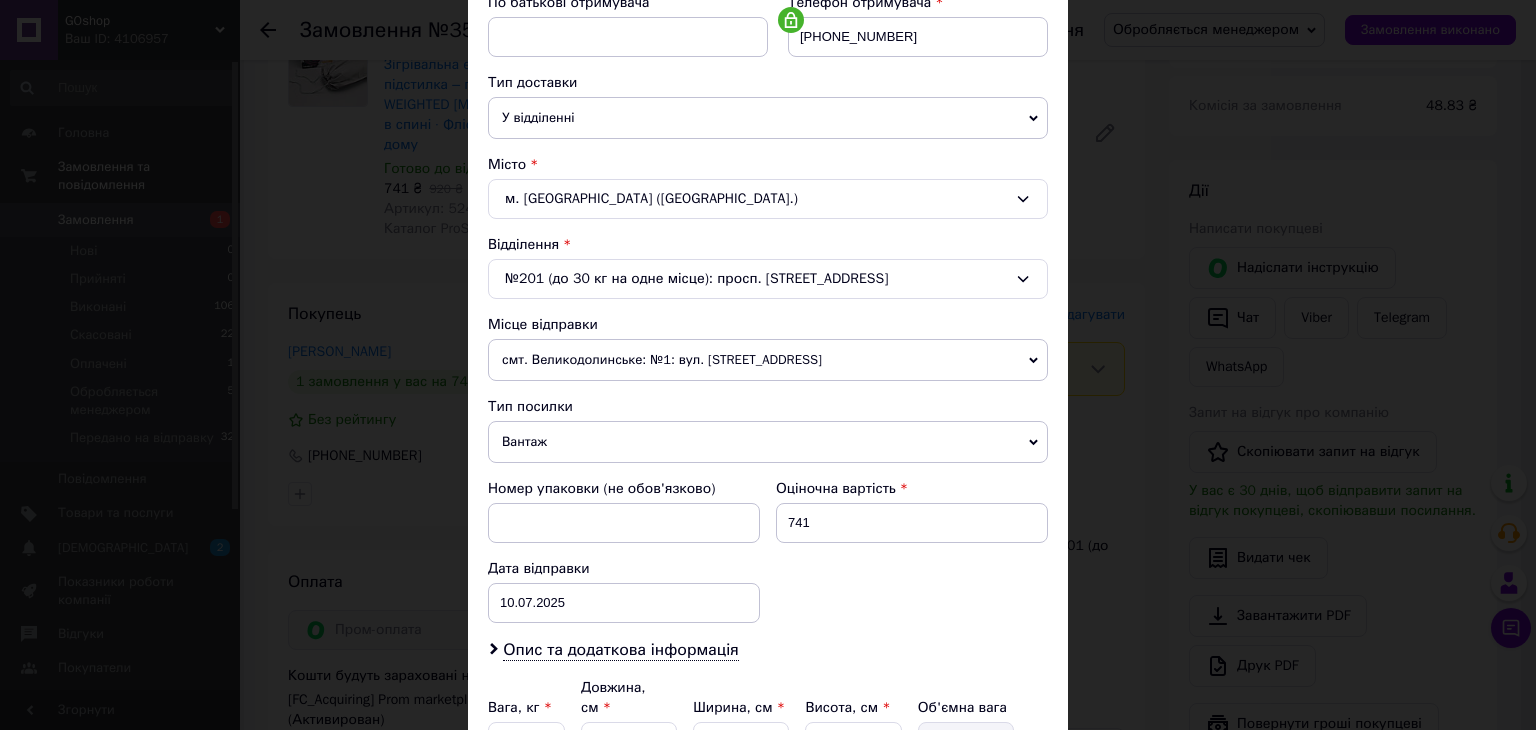 click on "смт. Великодолинське: №1: вул. [STREET_ADDRESS]" at bounding box center [768, 360] 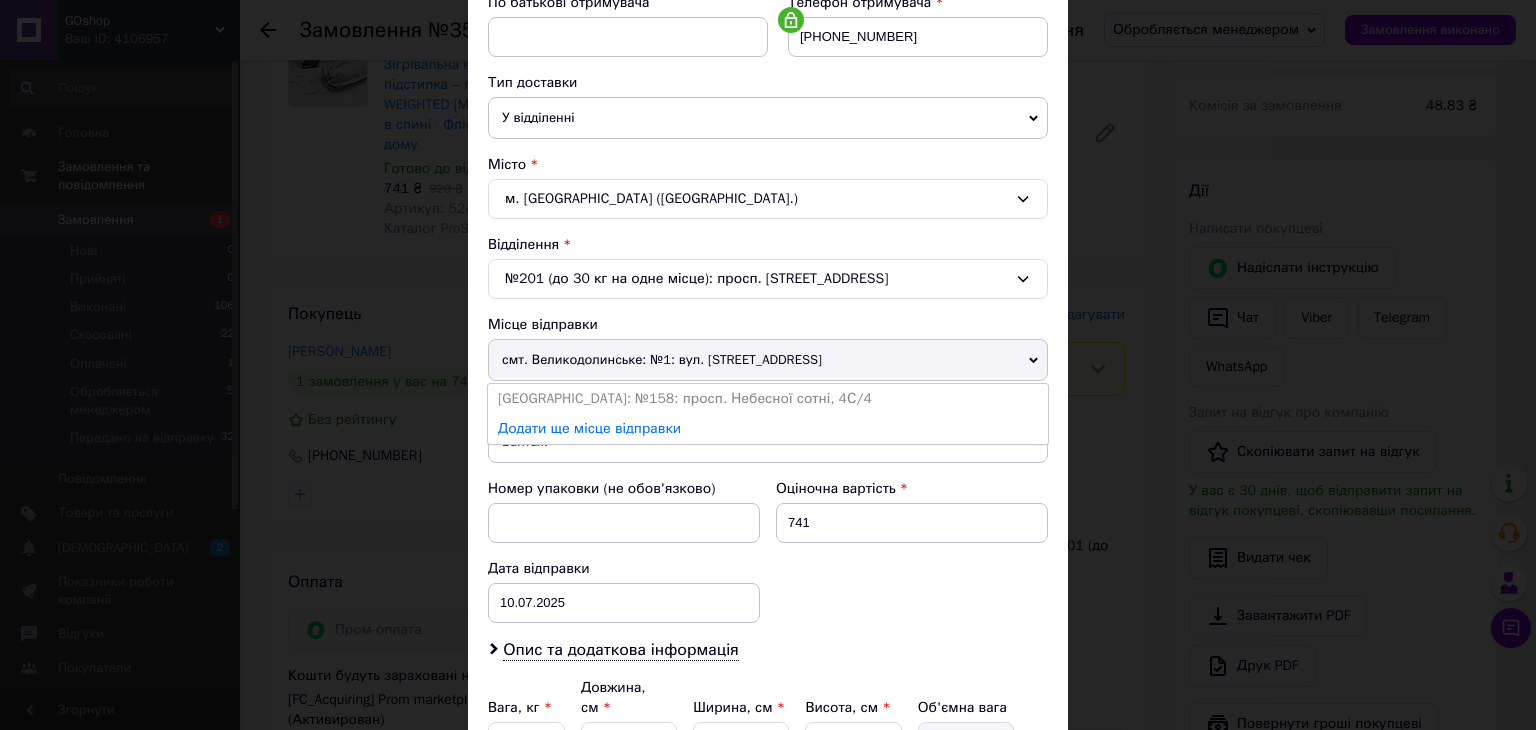 click on "смт. Великодолинське: №1: вул. [STREET_ADDRESS]" at bounding box center [768, 360] 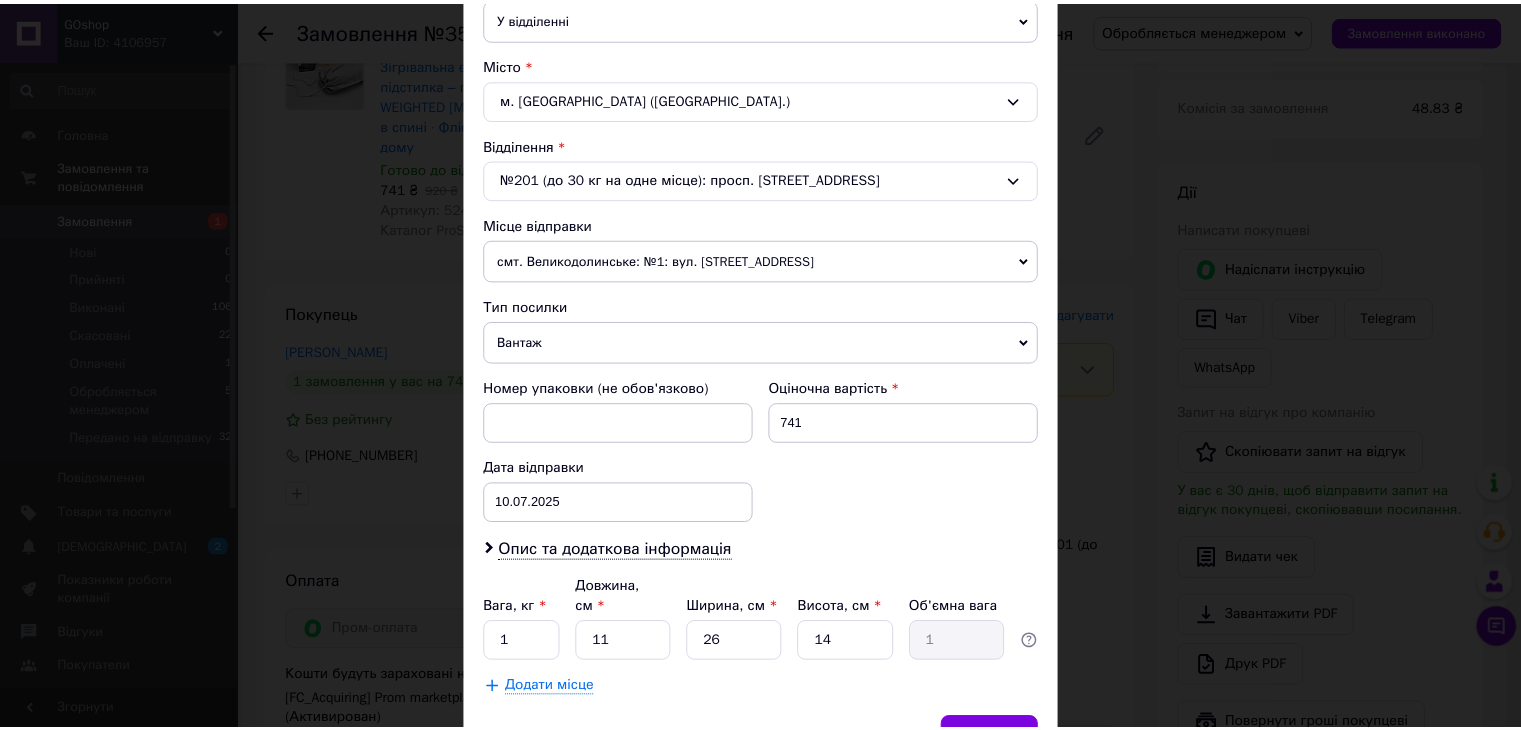 scroll, scrollTop: 592, scrollLeft: 0, axis: vertical 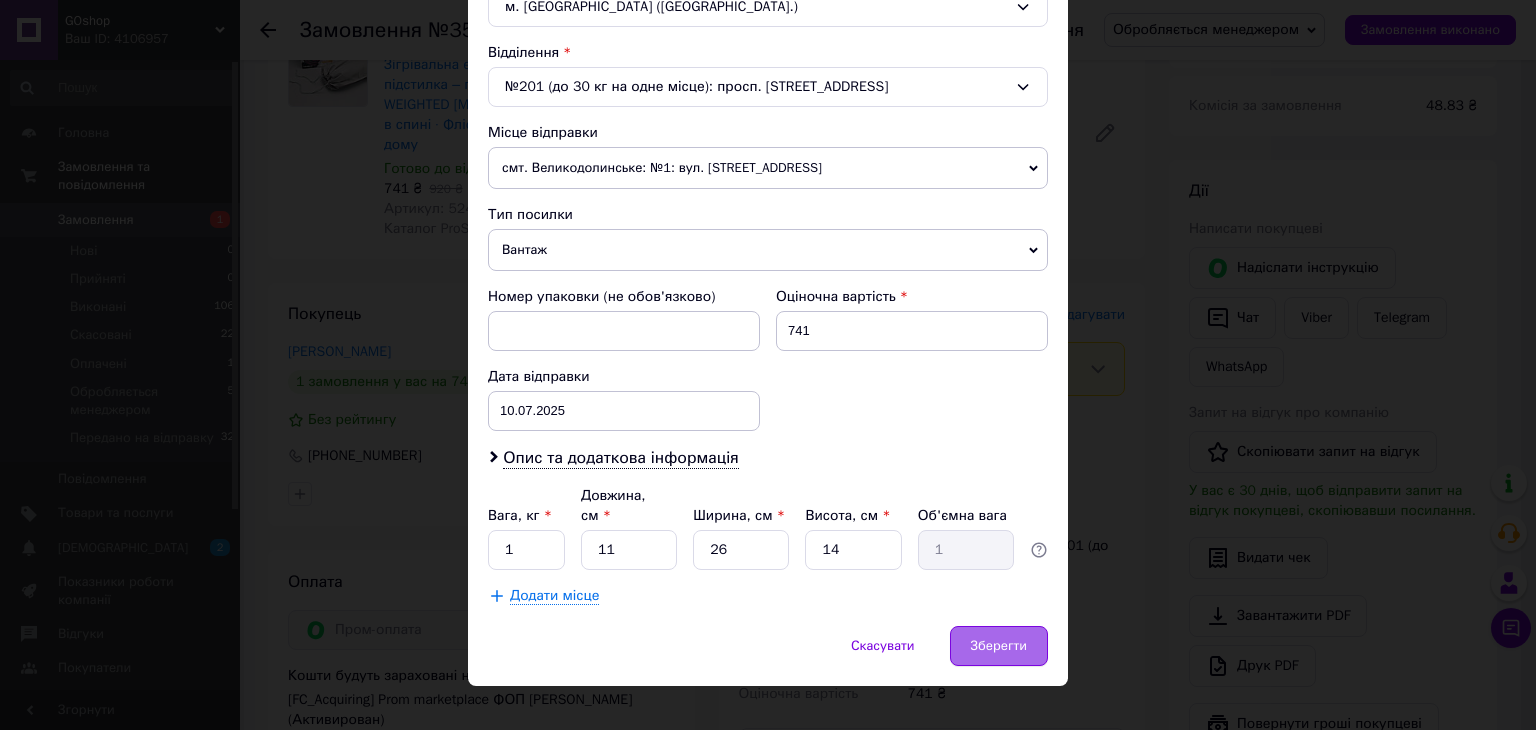 click on "Зберегти" at bounding box center [999, 646] 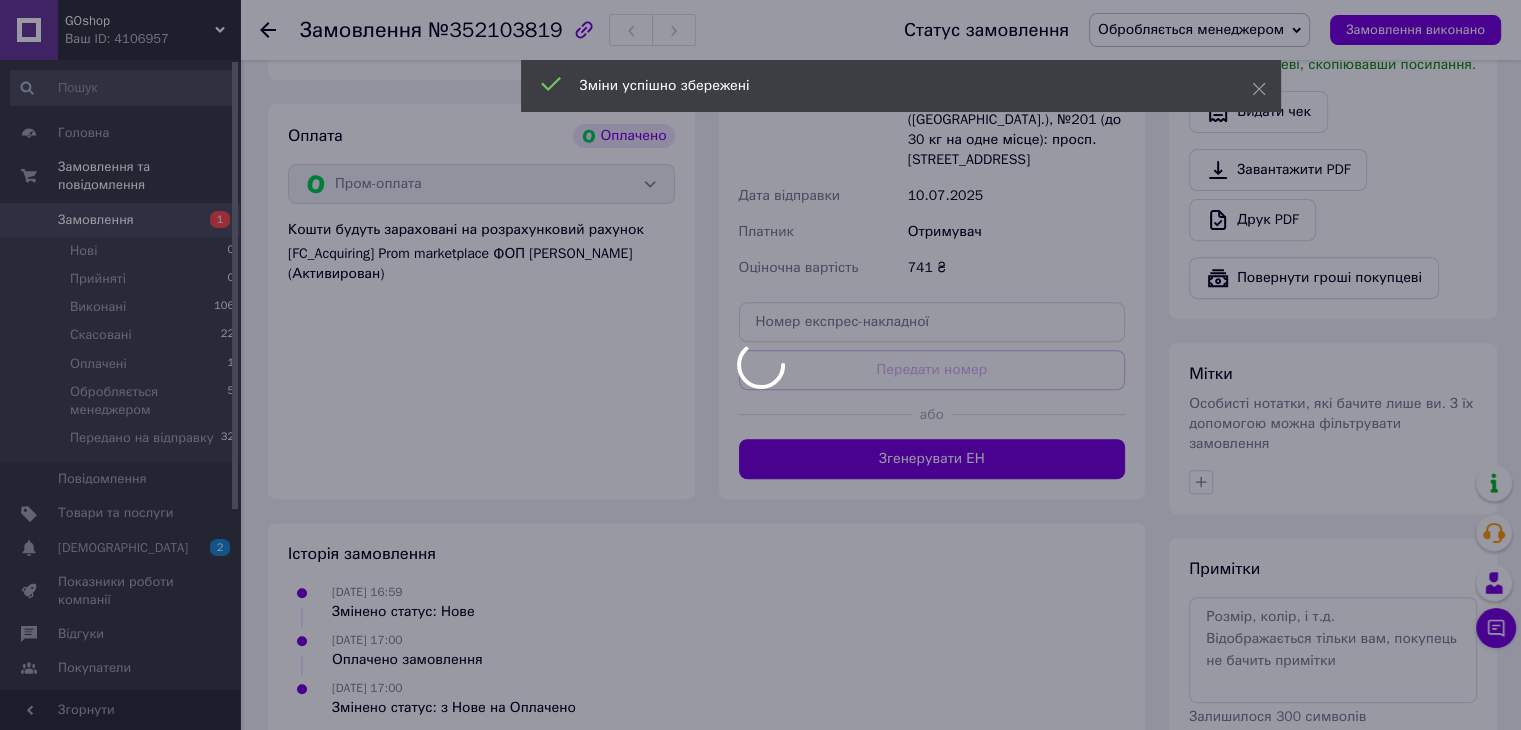 scroll, scrollTop: 788, scrollLeft: 0, axis: vertical 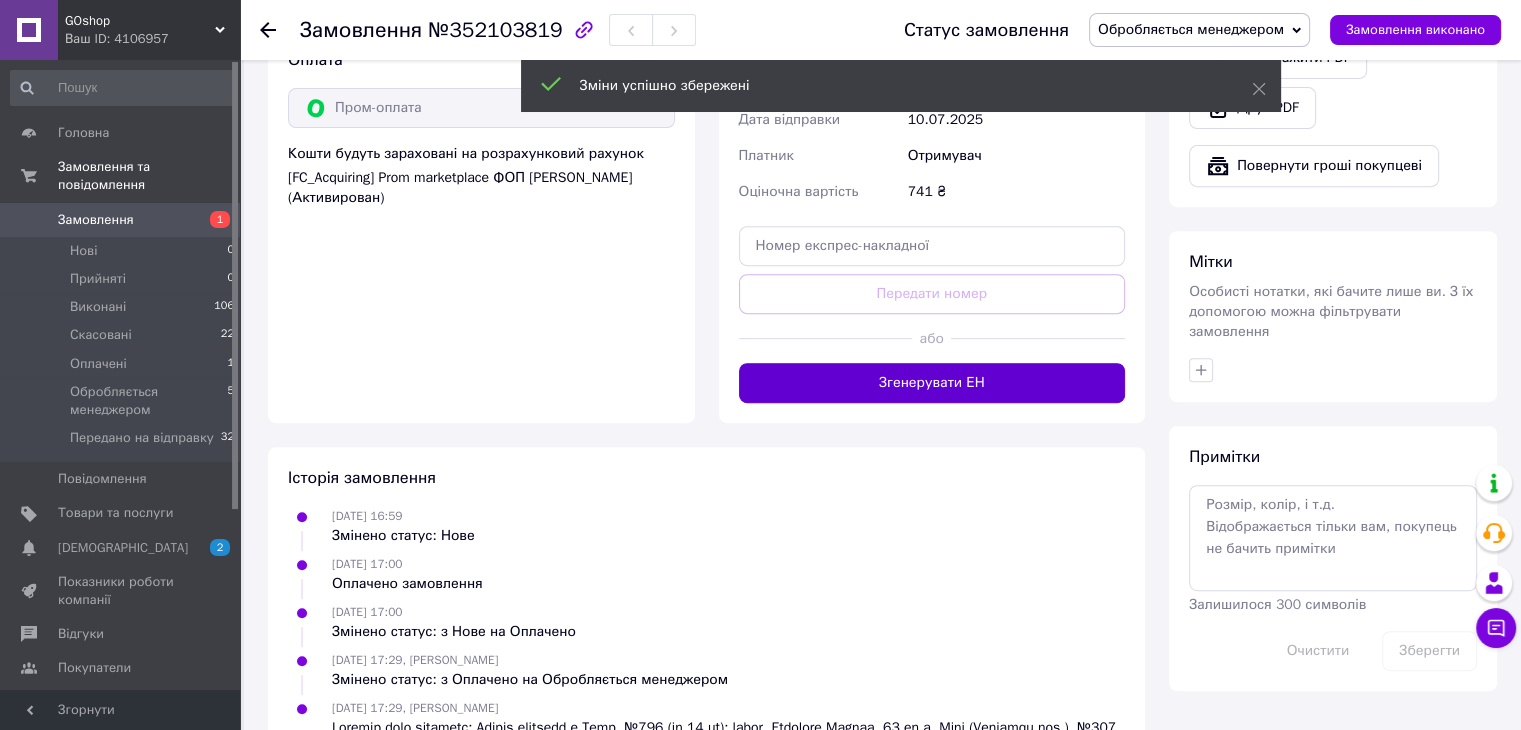 click on "Згенерувати ЕН" at bounding box center (932, 383) 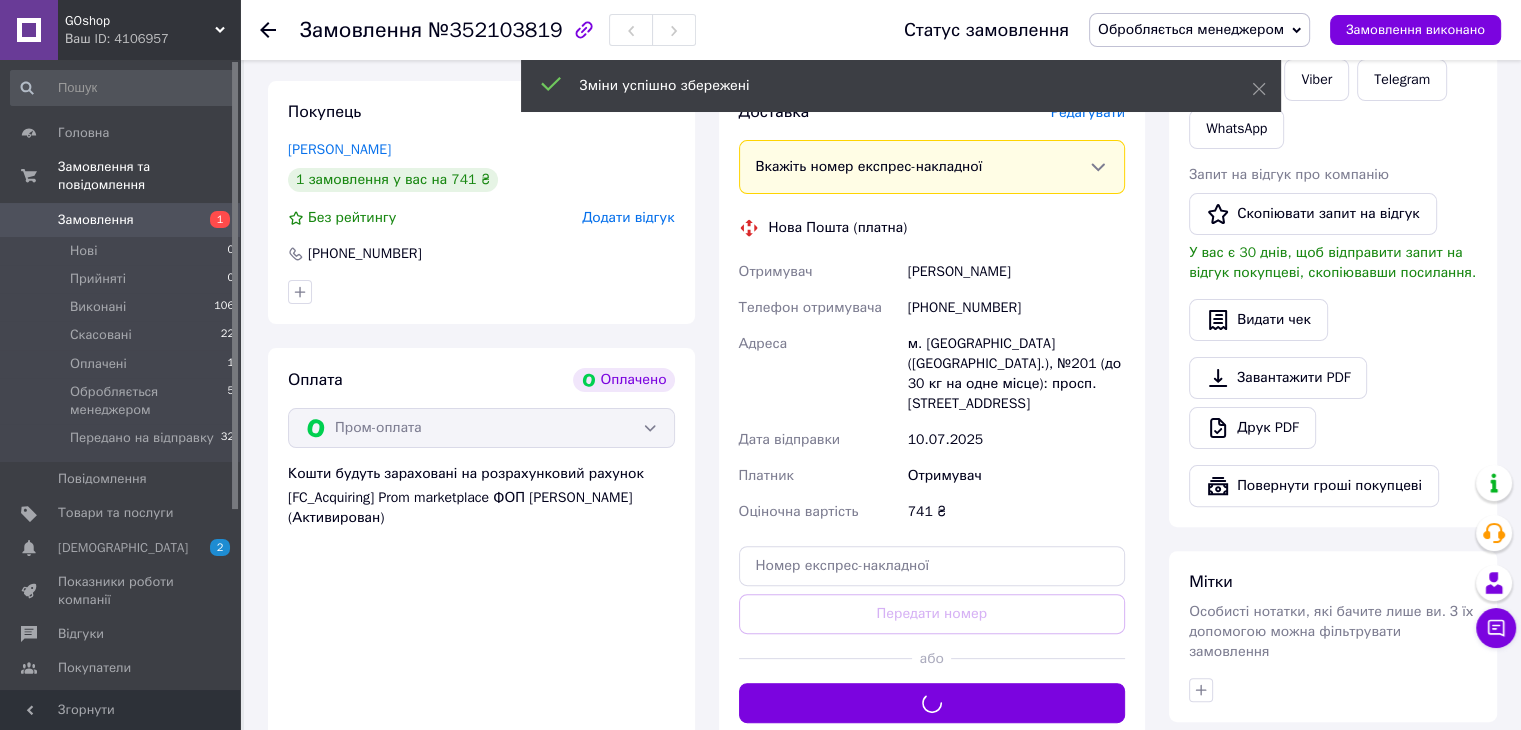 scroll, scrollTop: 388, scrollLeft: 0, axis: vertical 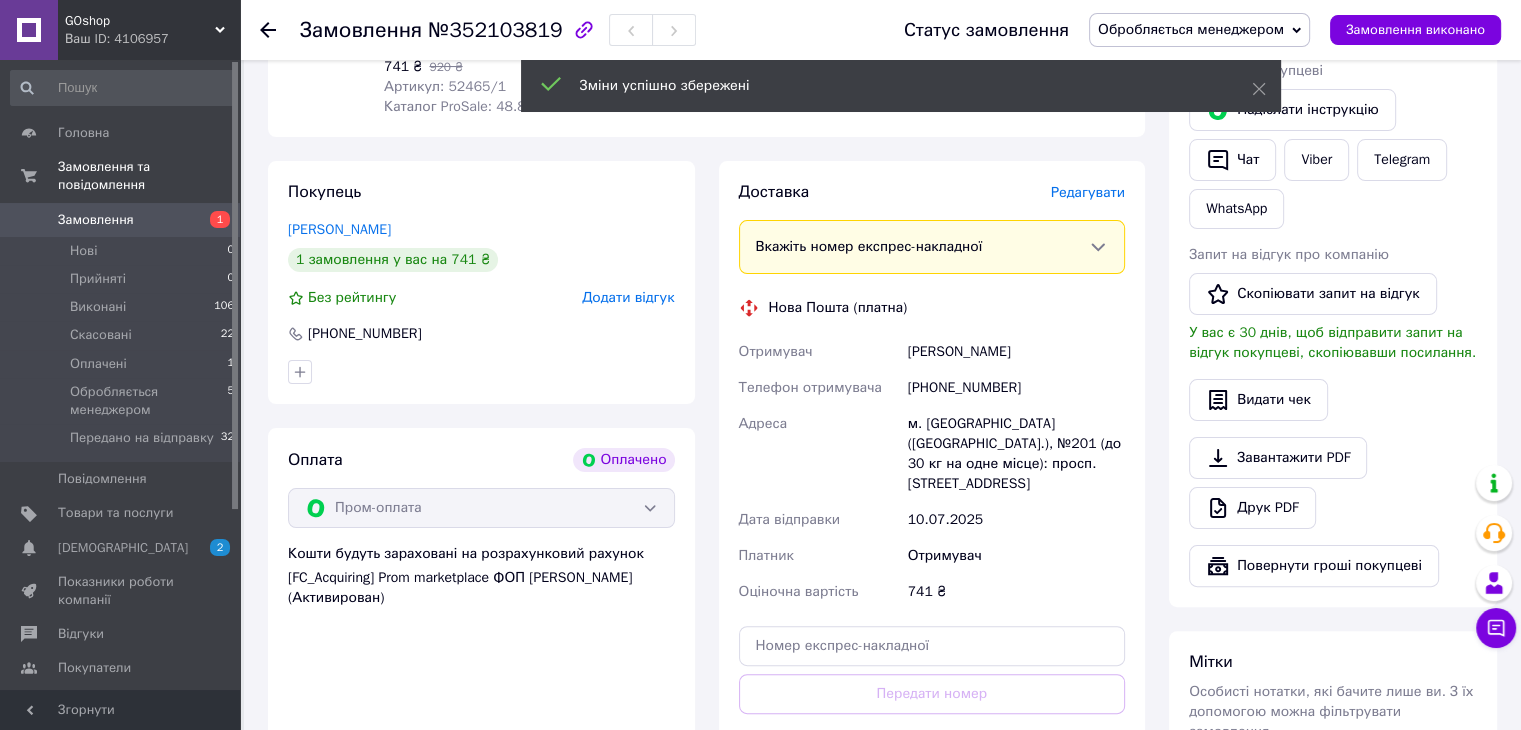 click on "[PERSON_NAME]" at bounding box center [1016, 352] 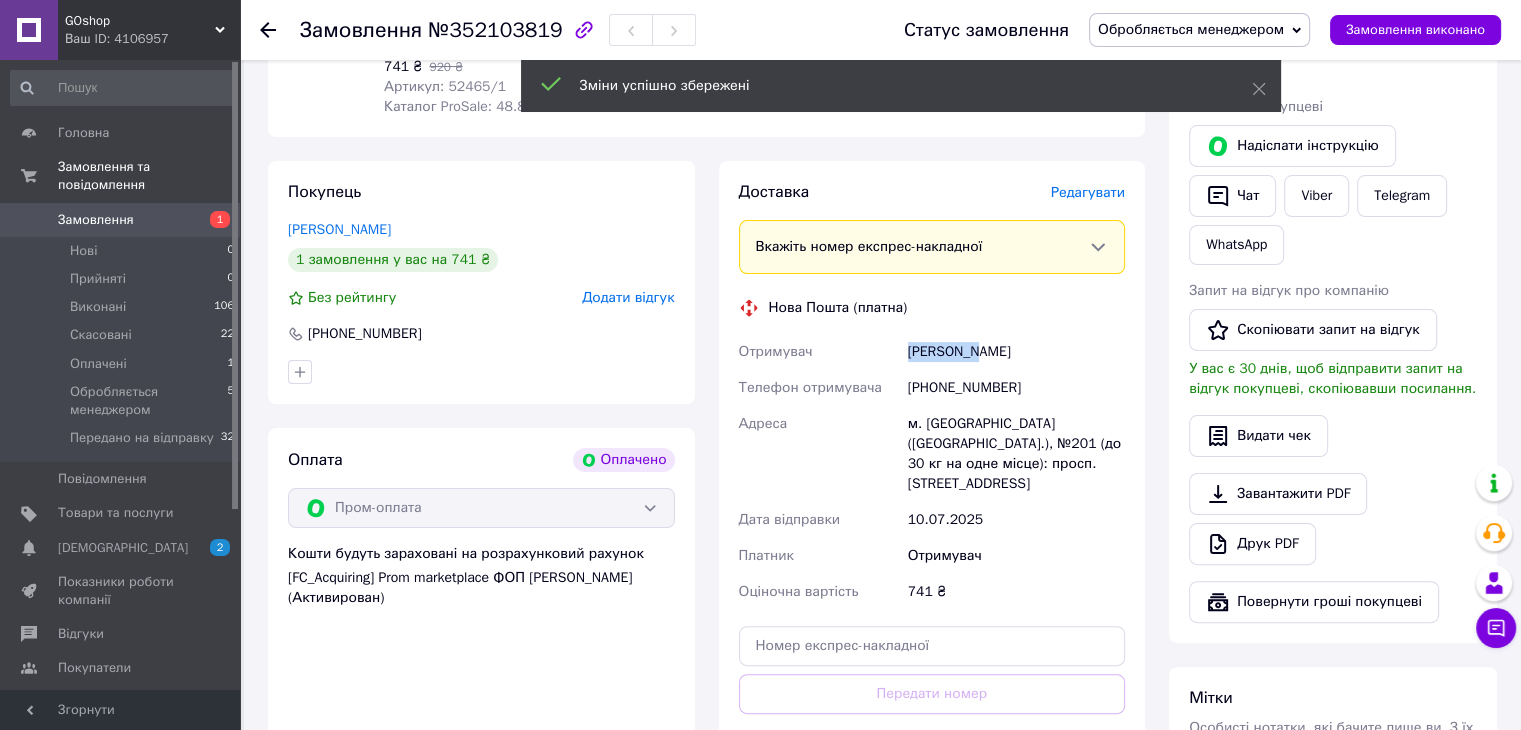click on "[PERSON_NAME]" at bounding box center [1016, 352] 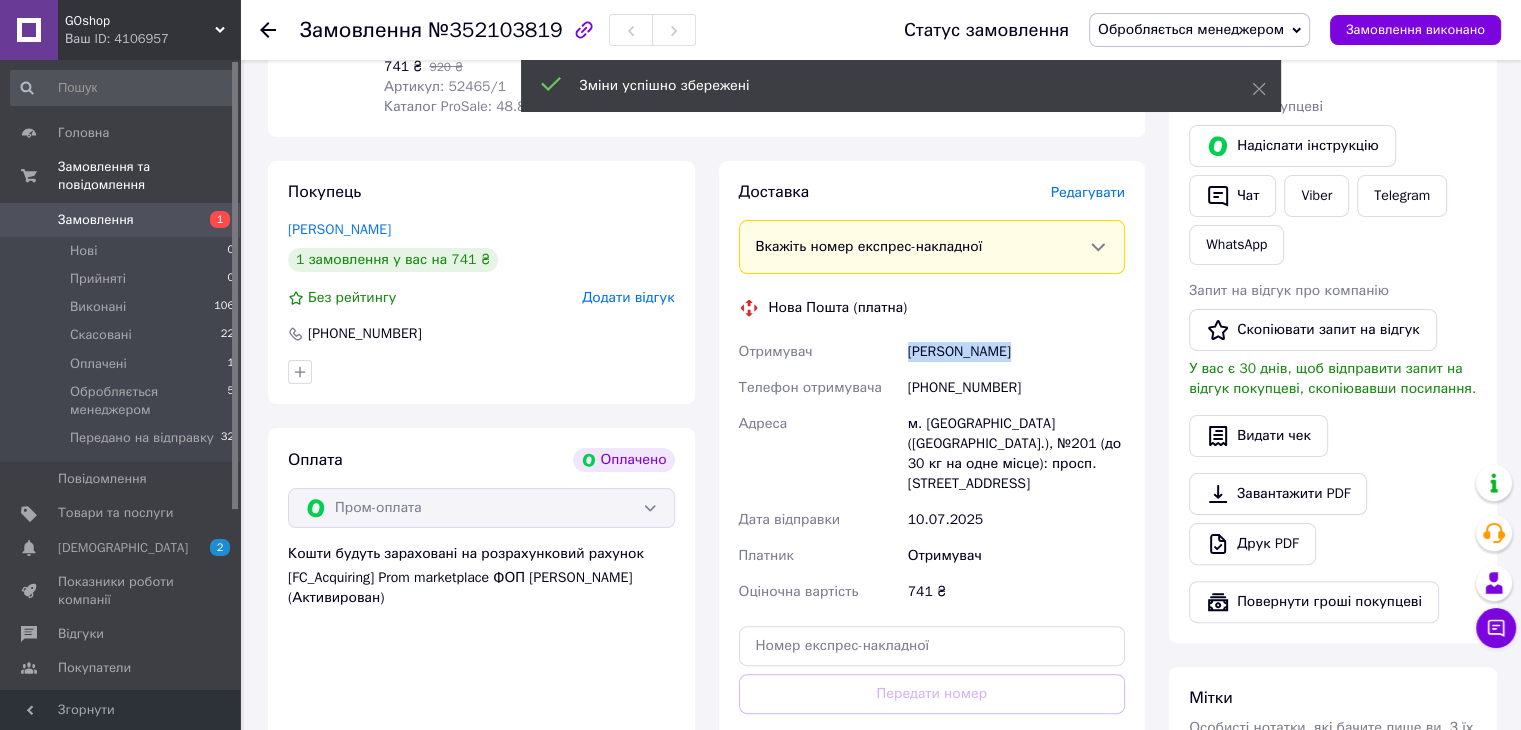 click on "[PERSON_NAME]" at bounding box center [1016, 352] 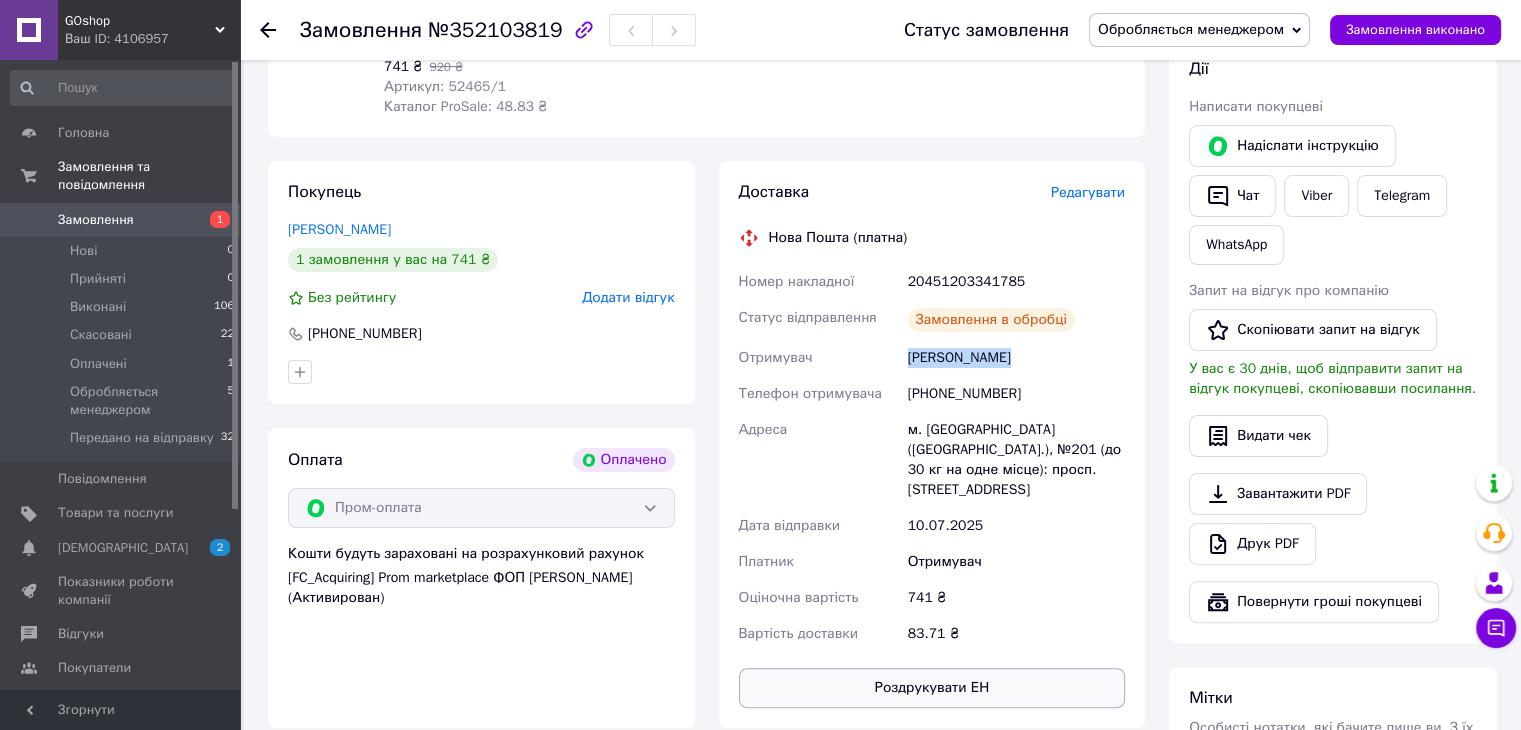 click on "Роздрукувати ЕН" at bounding box center (932, 688) 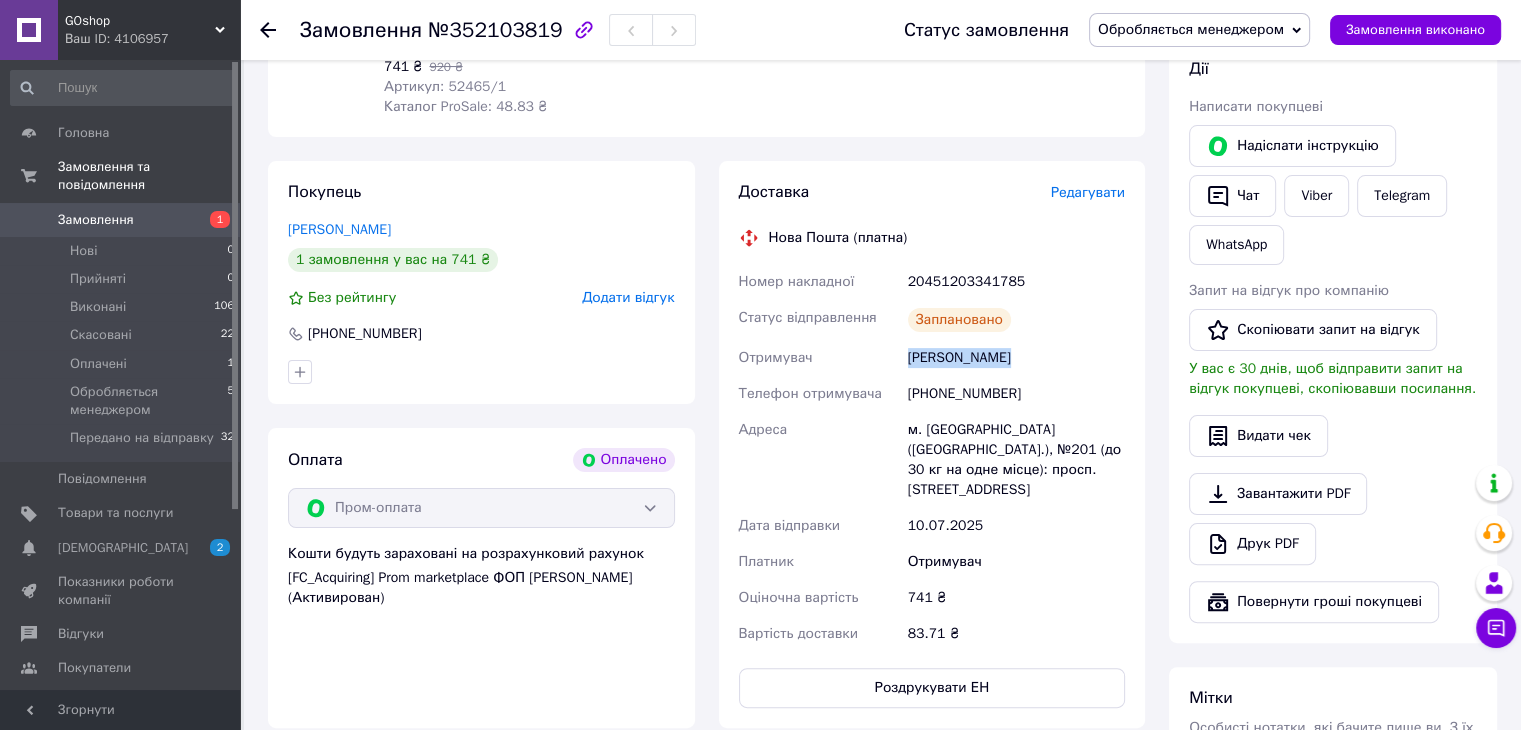click on "Обробляється менеджером" at bounding box center (1191, 29) 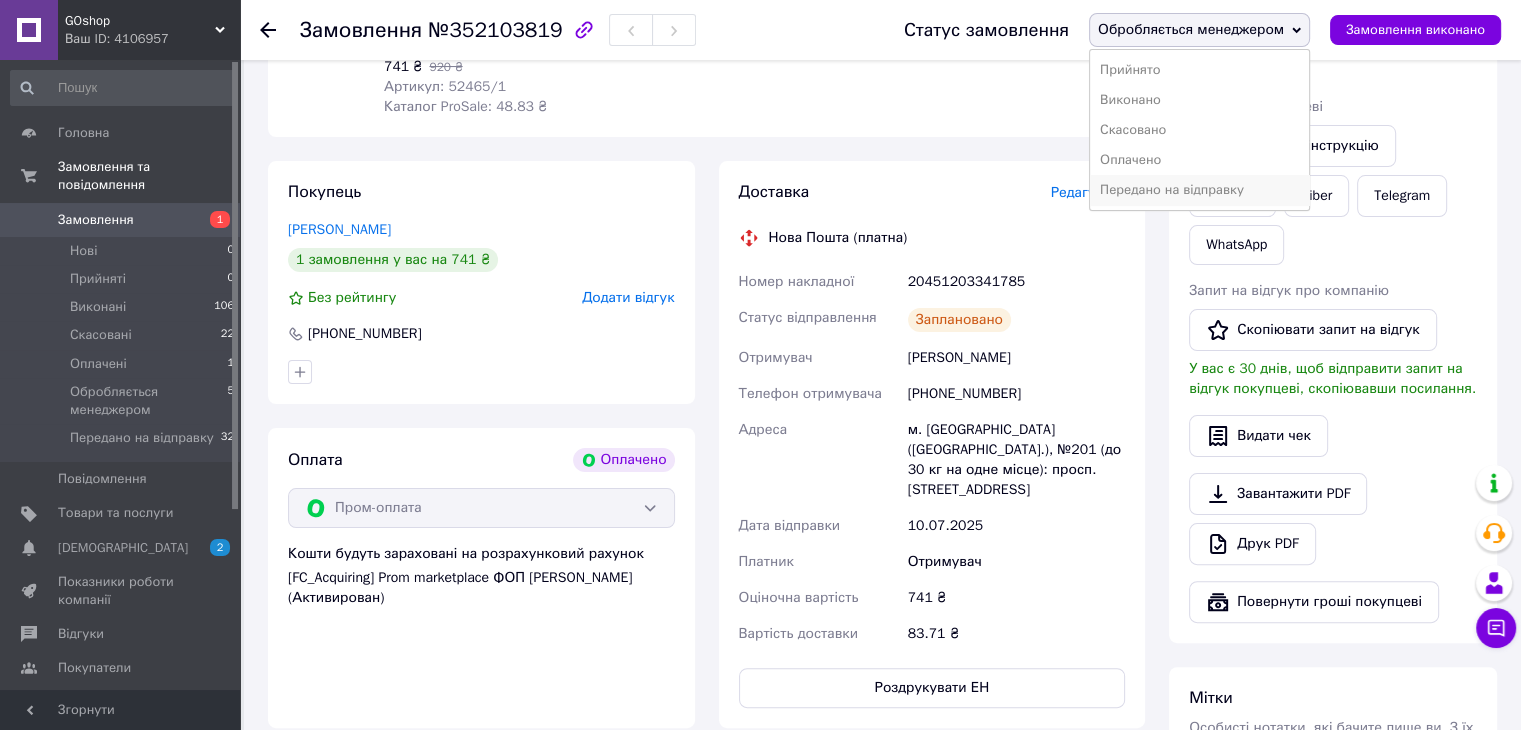 click on "Передано на відправку" at bounding box center (1199, 190) 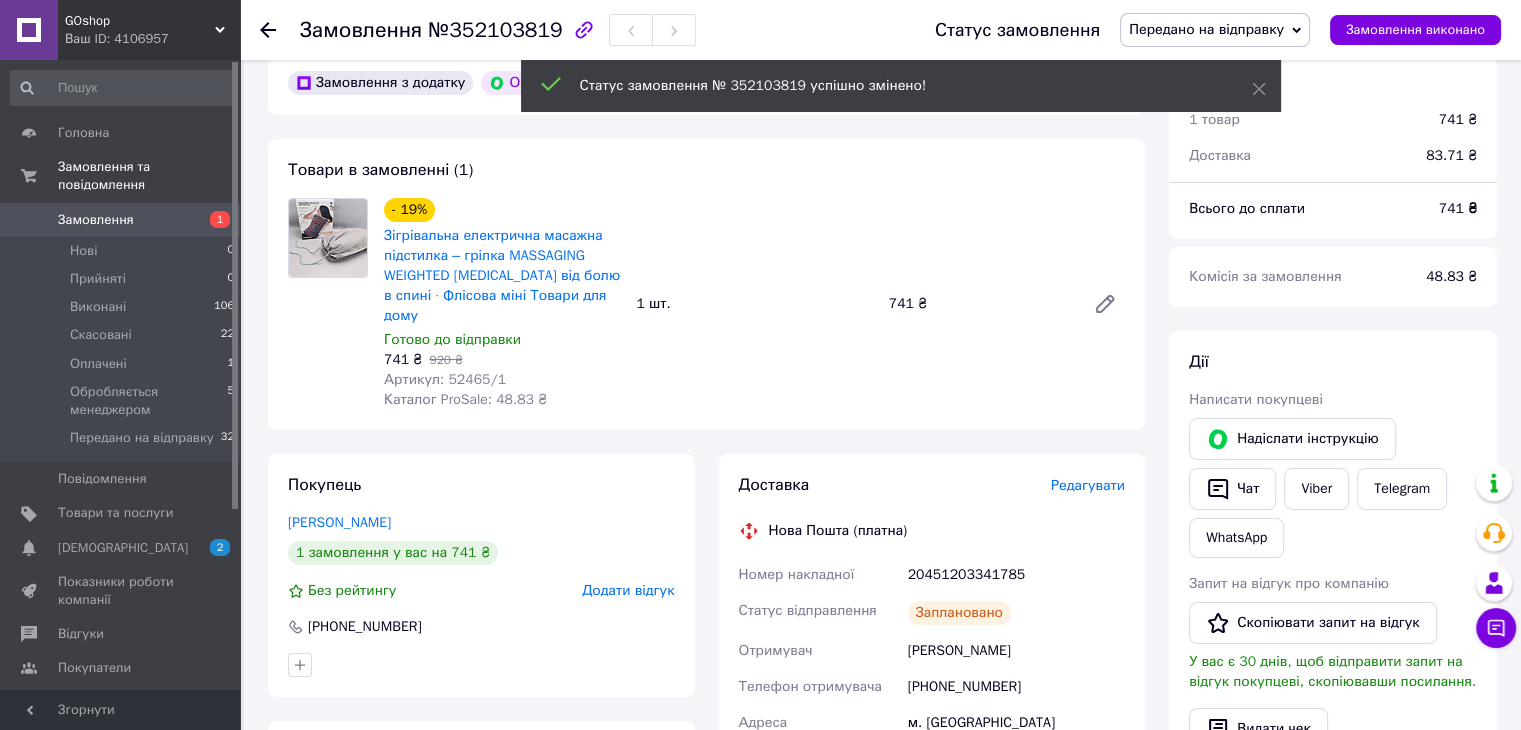 scroll, scrollTop: 133, scrollLeft: 0, axis: vertical 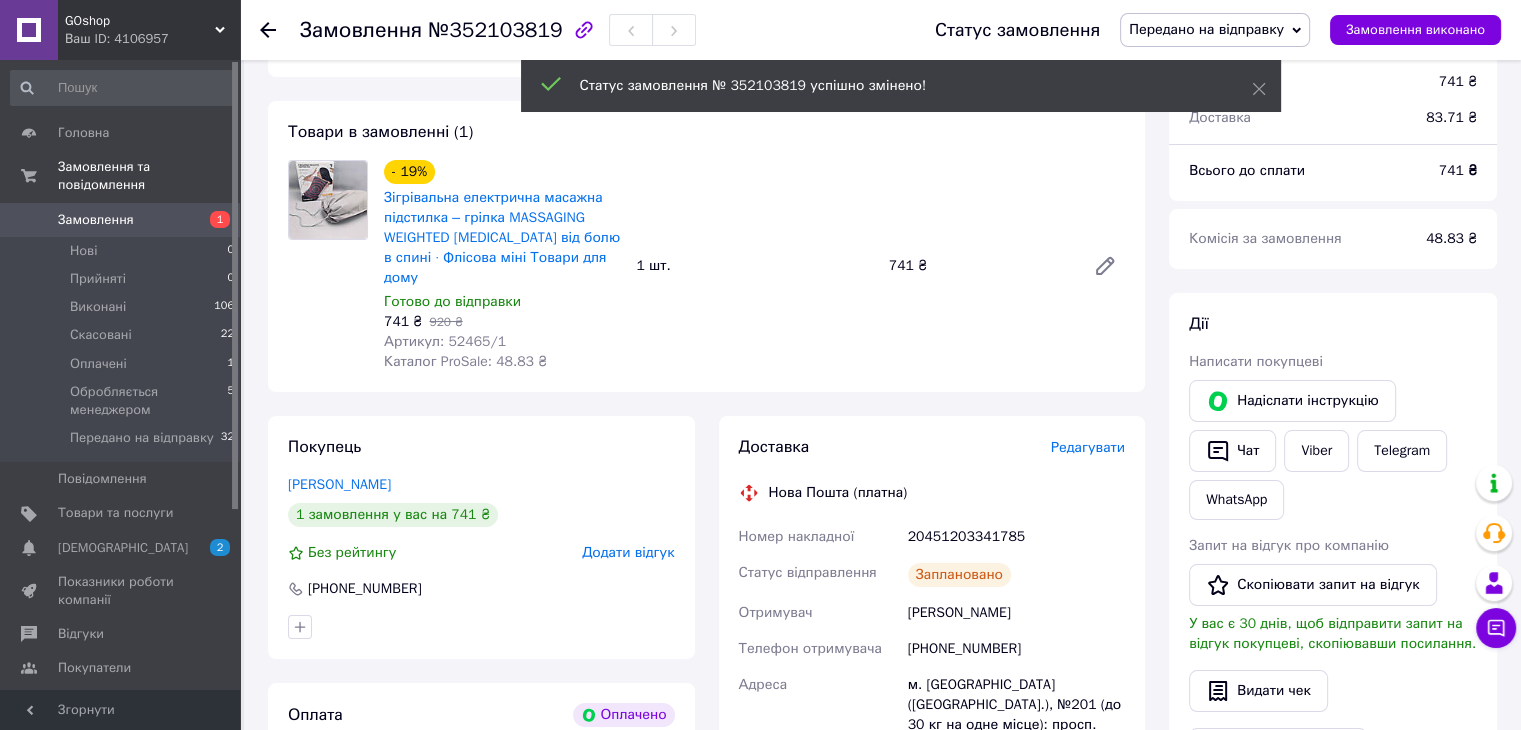 click on "20451203341785" at bounding box center (1016, 537) 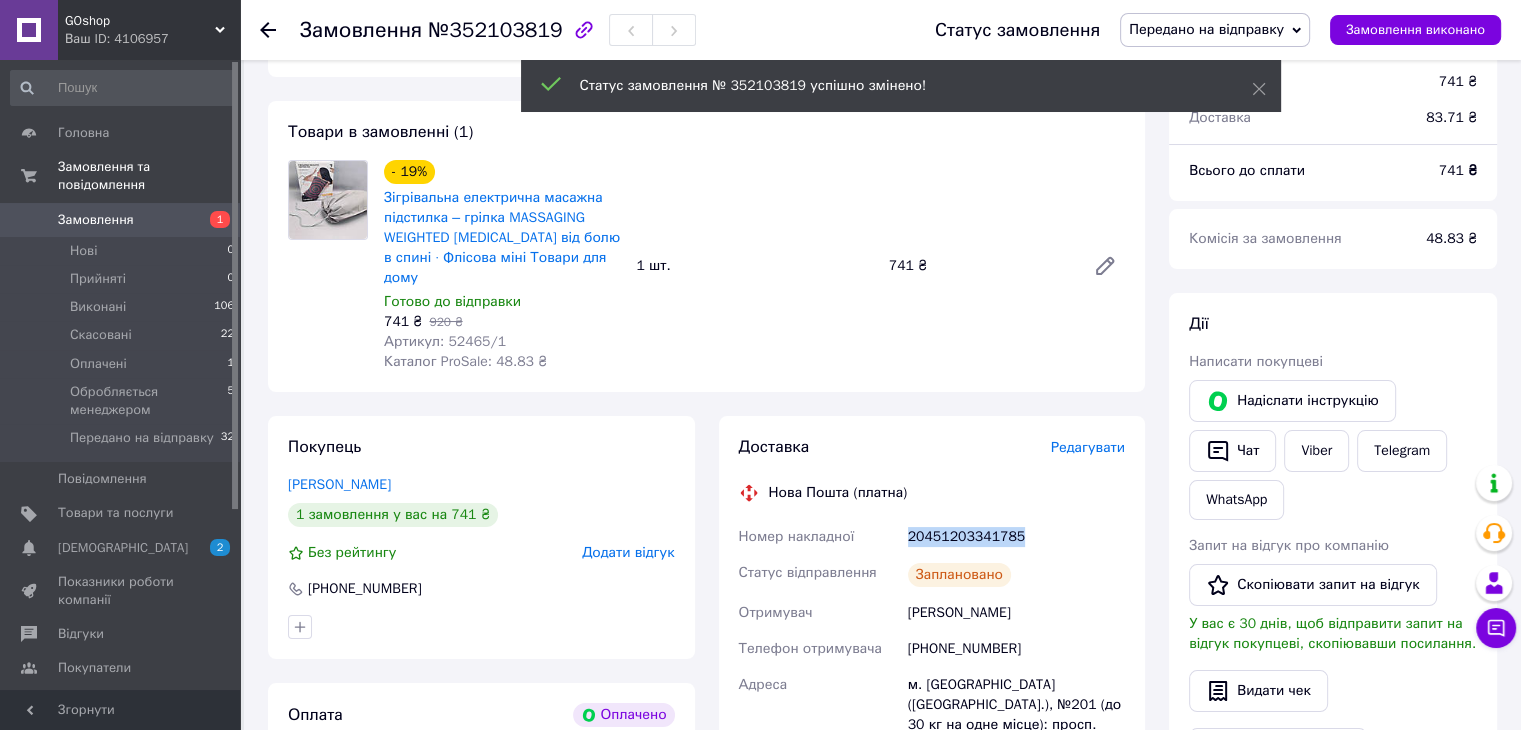 click on "20451203341785" at bounding box center (1016, 537) 